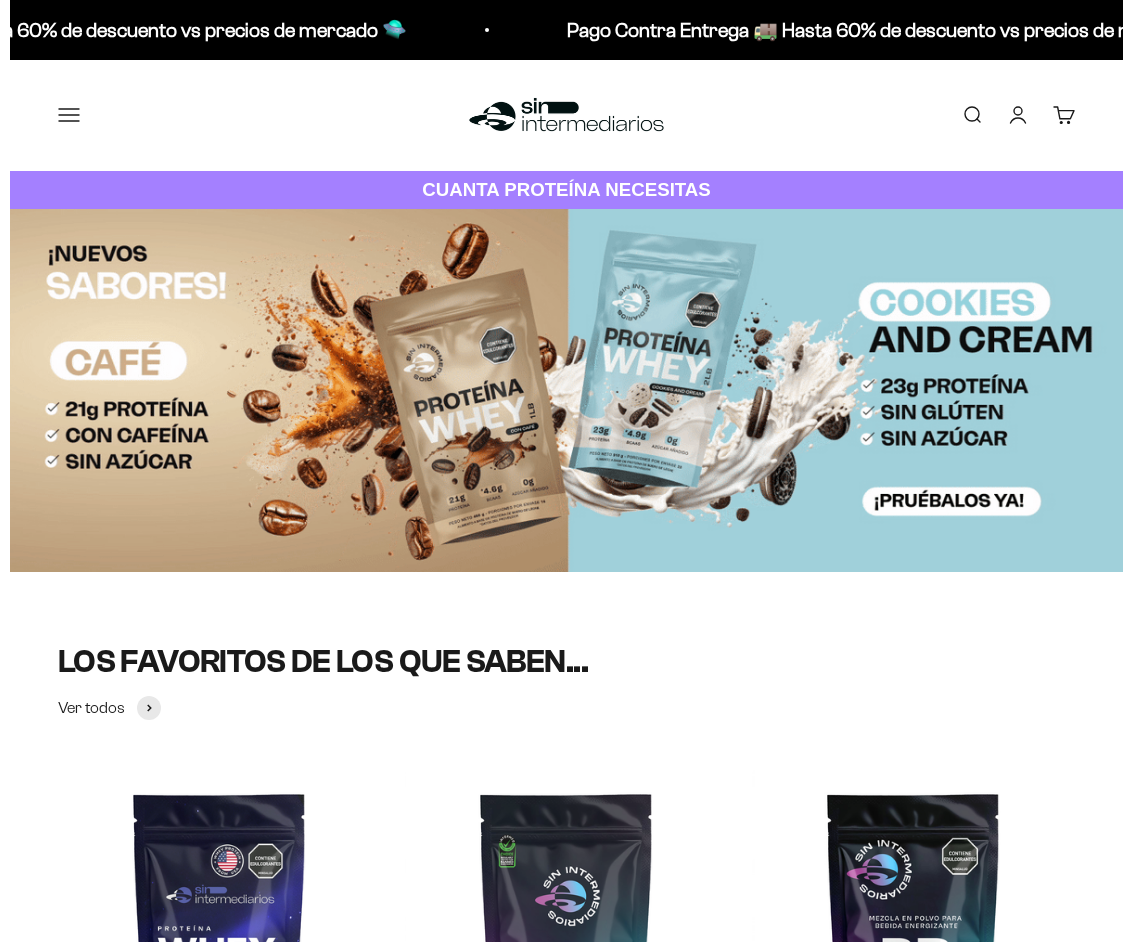 scroll, scrollTop: 0, scrollLeft: 0, axis: both 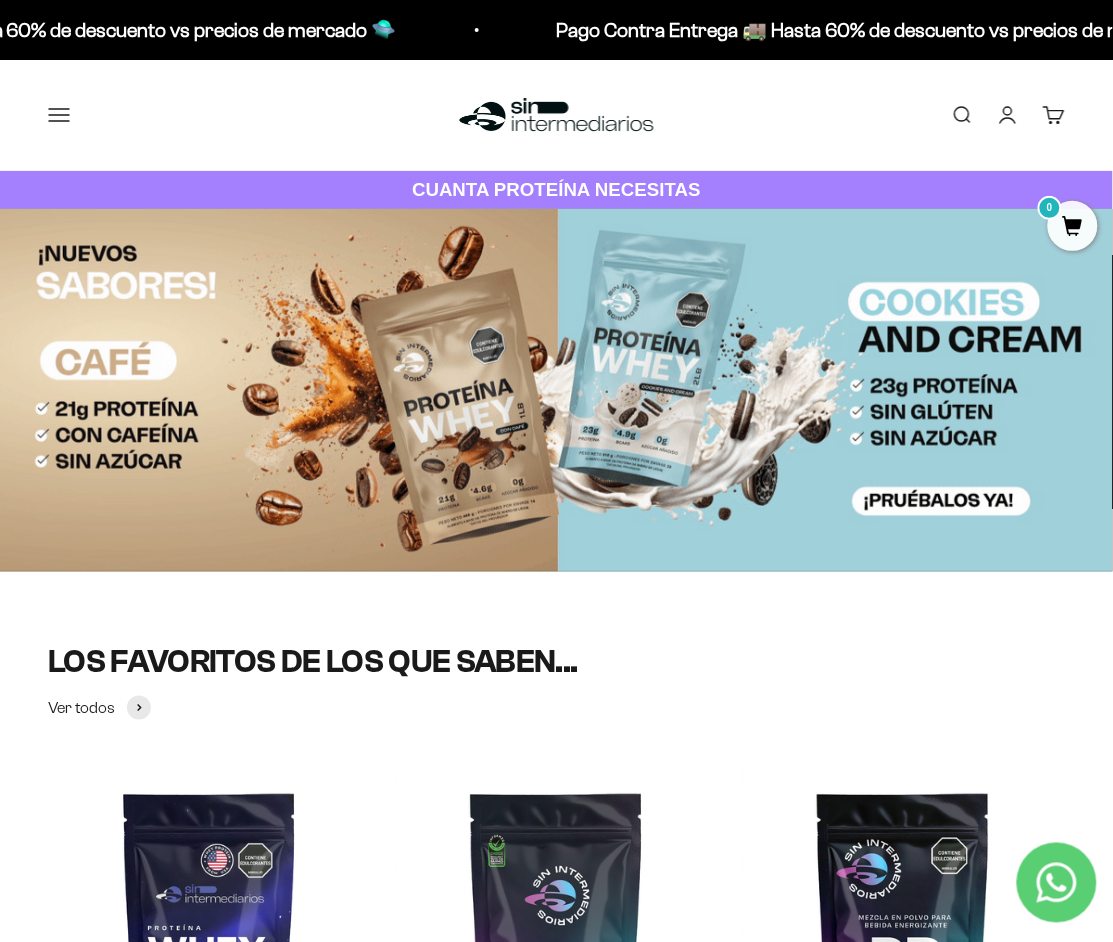click on "Menú" at bounding box center (59, 115) 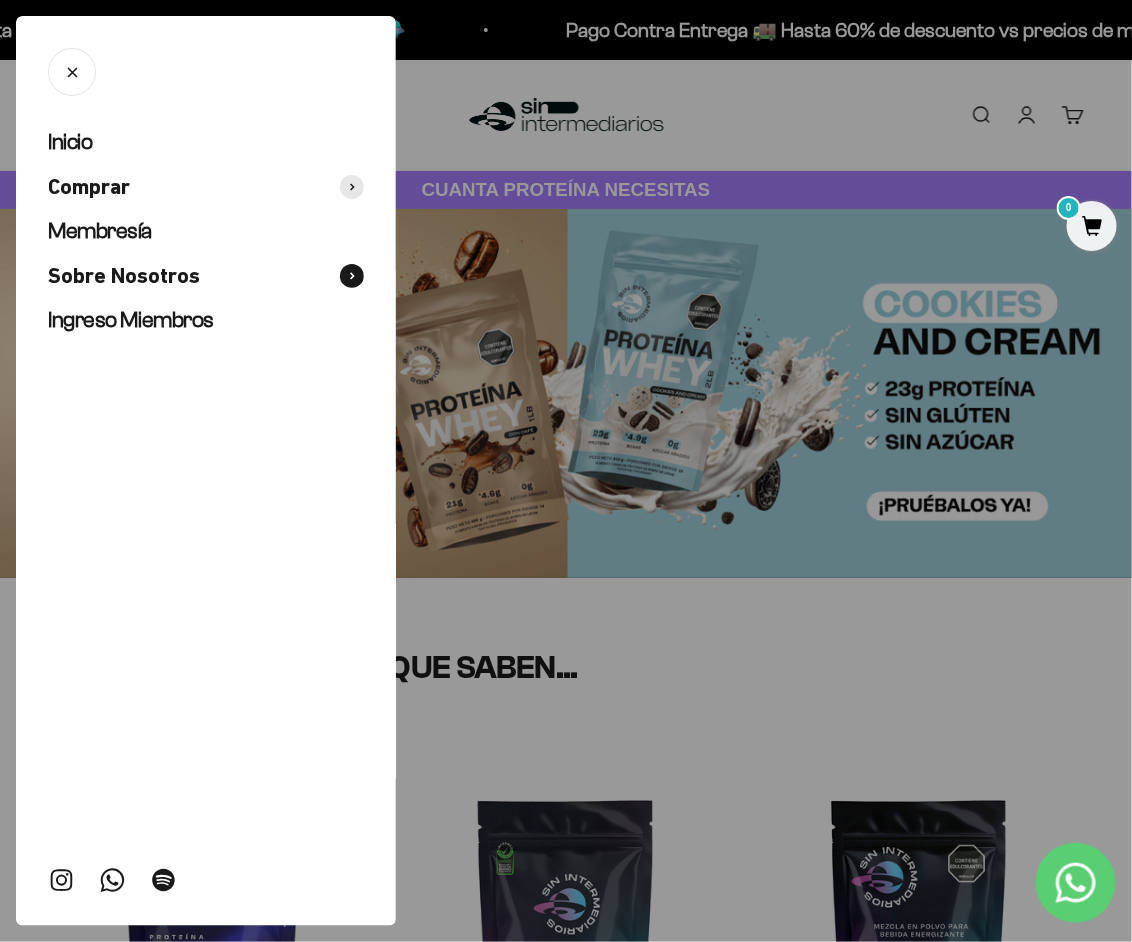 click on "Sobre Nosotros" at bounding box center (124, 276) 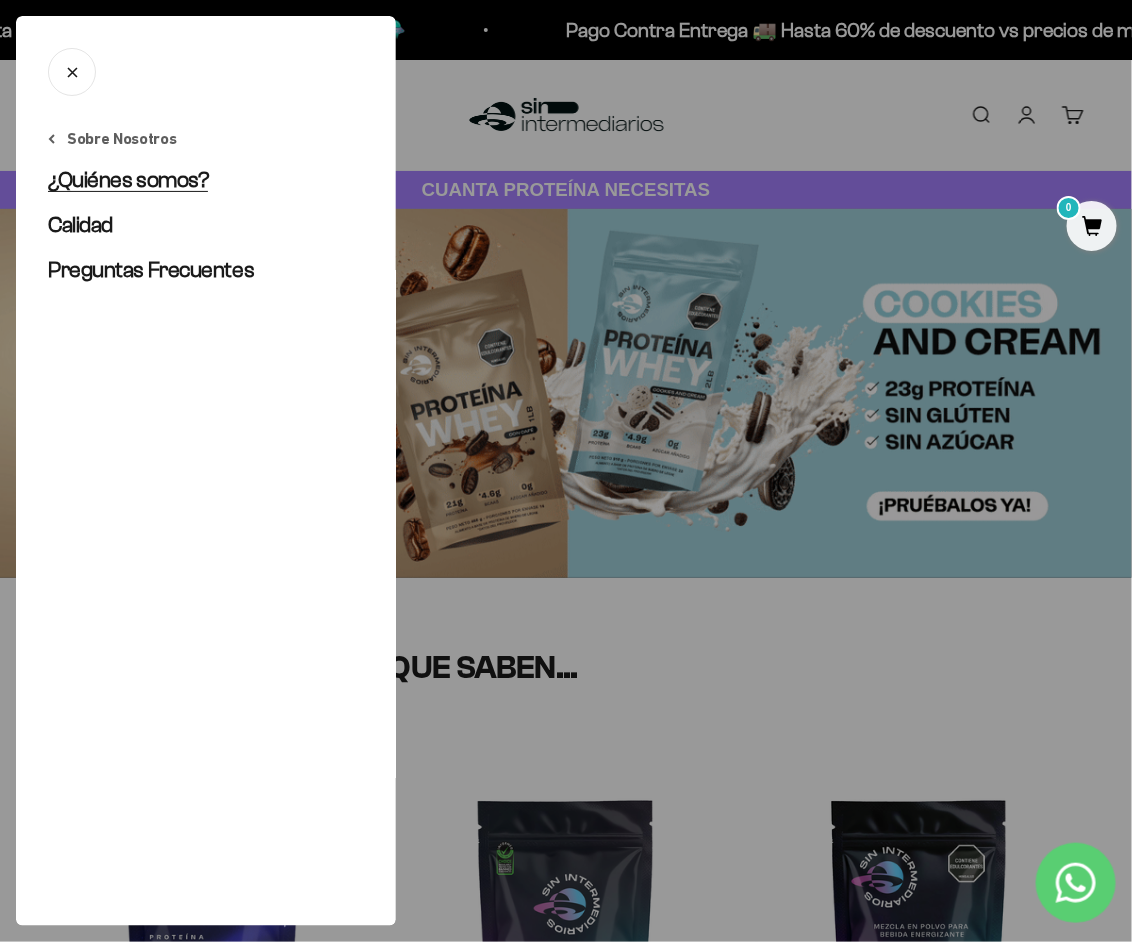 click on "¿Quiénes somos?" at bounding box center (128, 179) 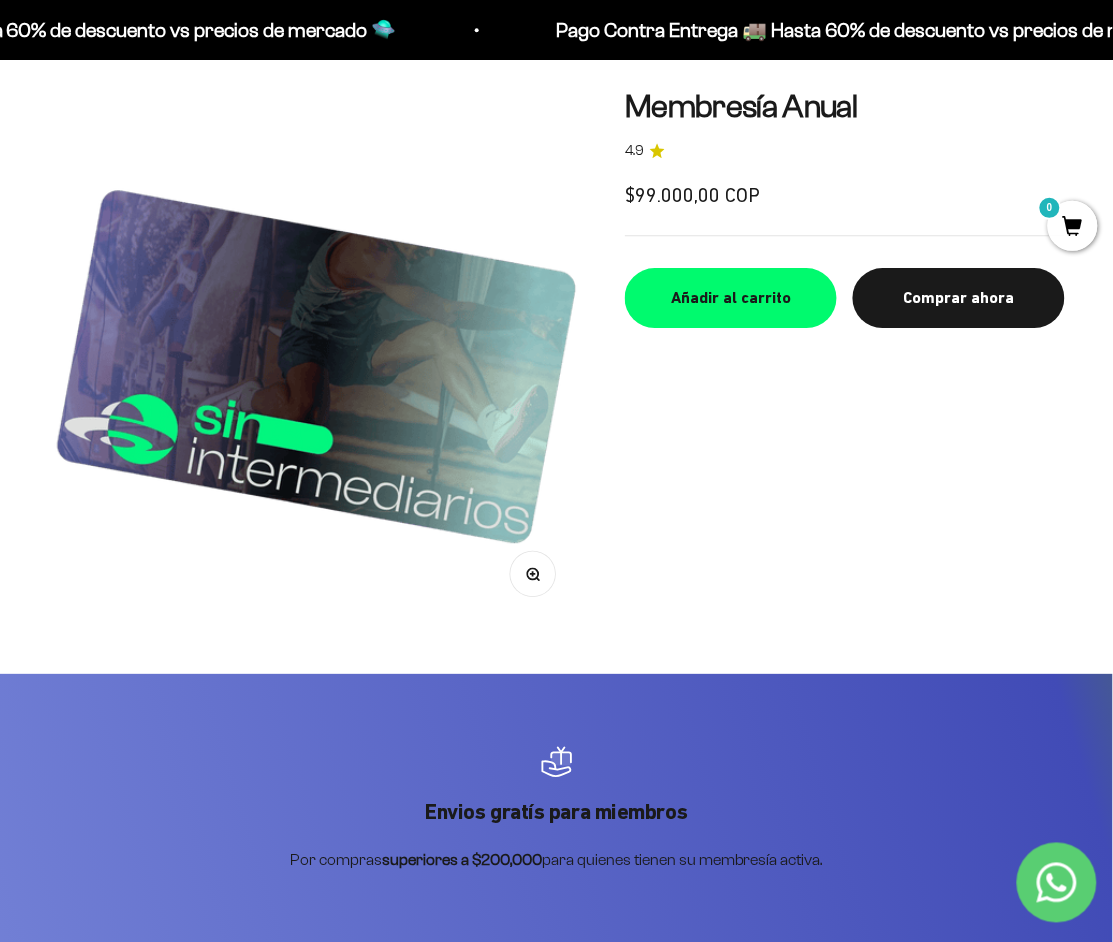scroll, scrollTop: 2542, scrollLeft: 0, axis: vertical 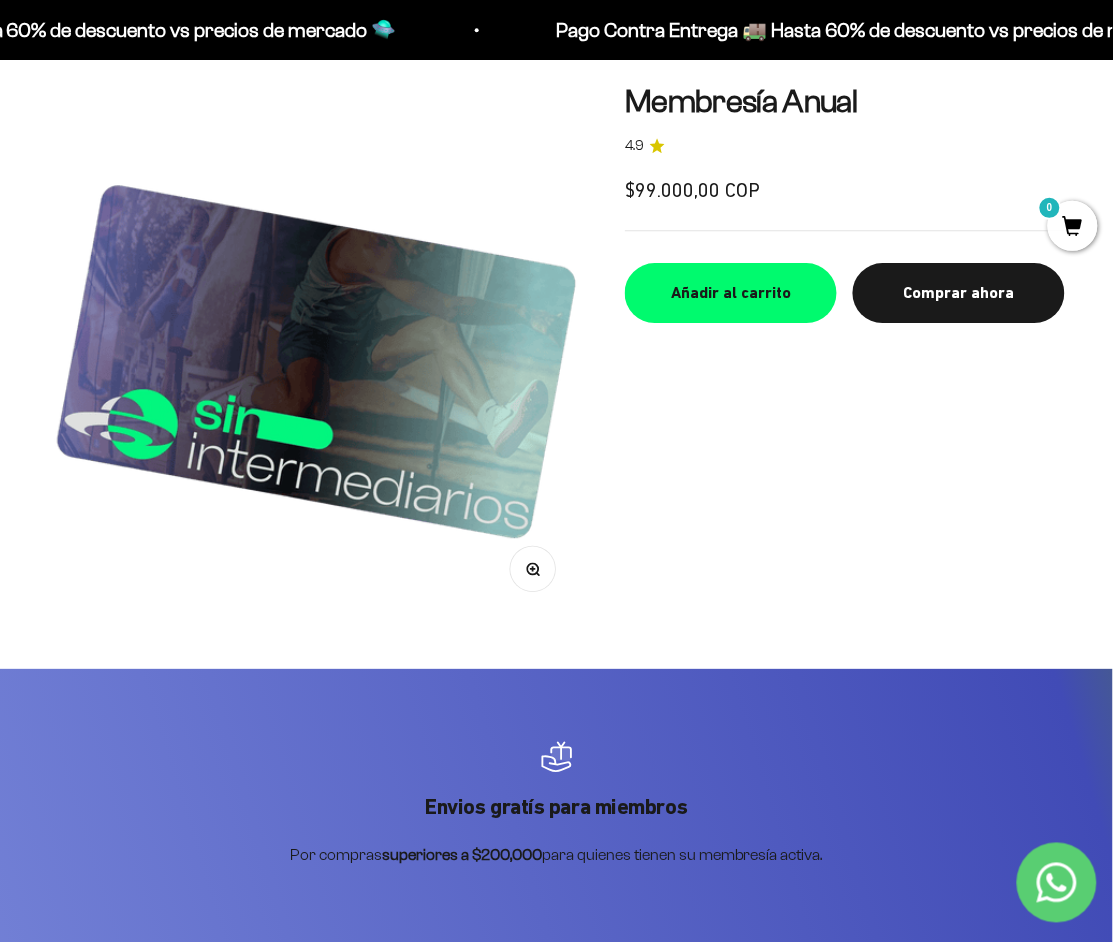 click on "Membresía Anual" 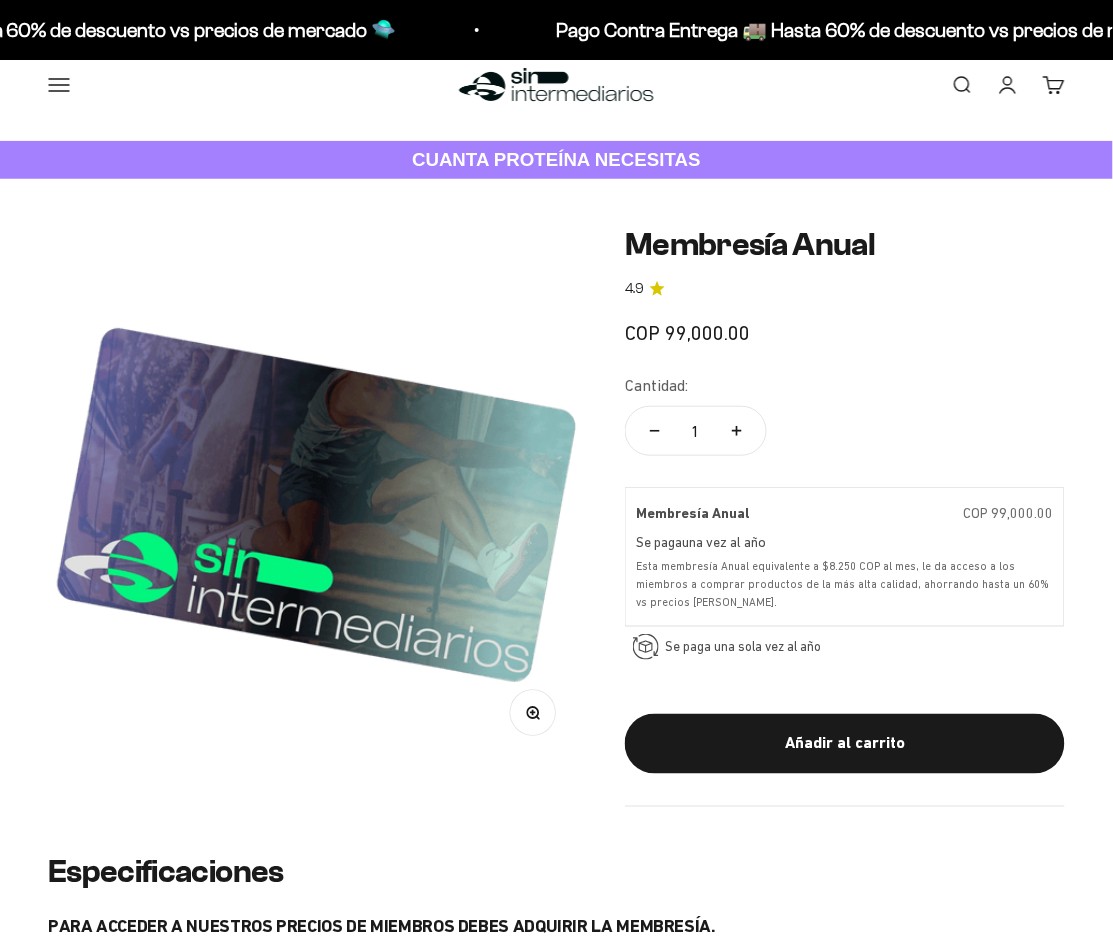 scroll, scrollTop: 33, scrollLeft: 0, axis: vertical 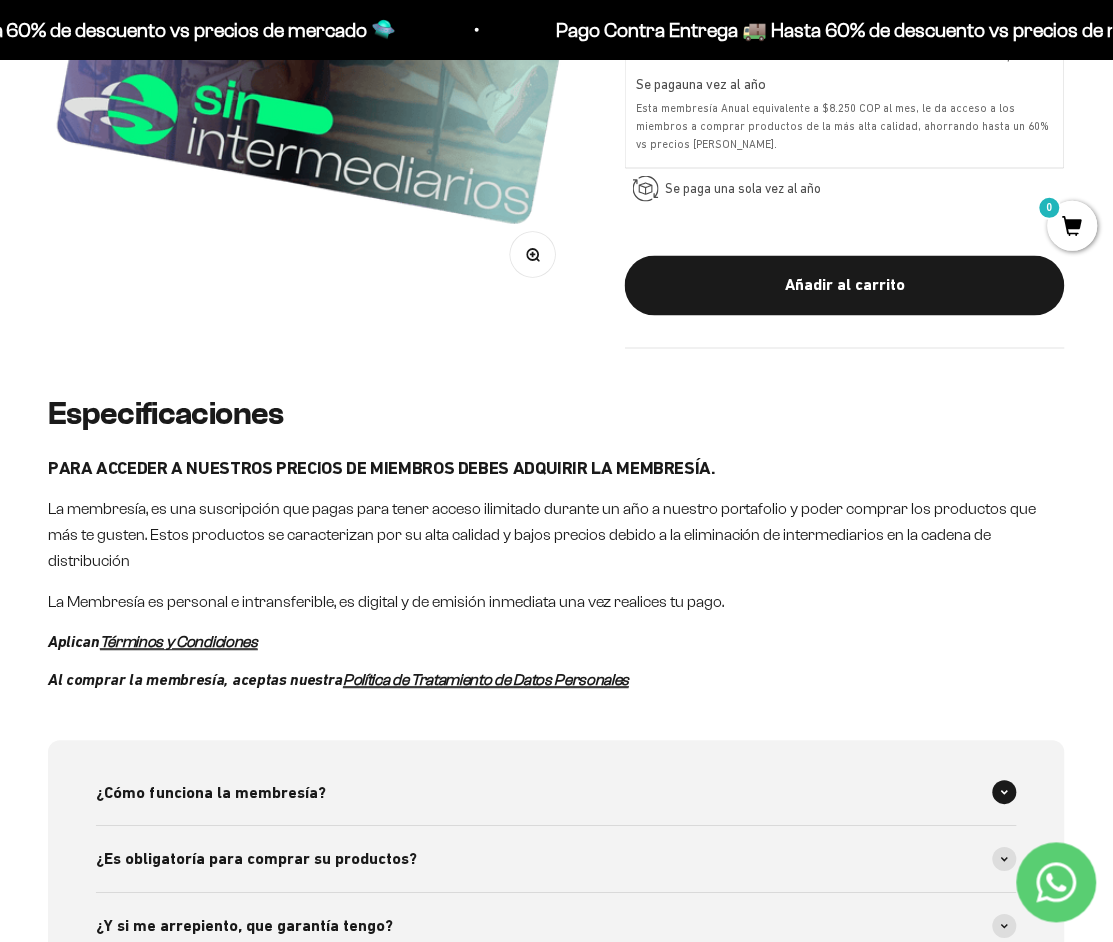 click on "¿Cómo funciona la membresía?" at bounding box center (556, 794) 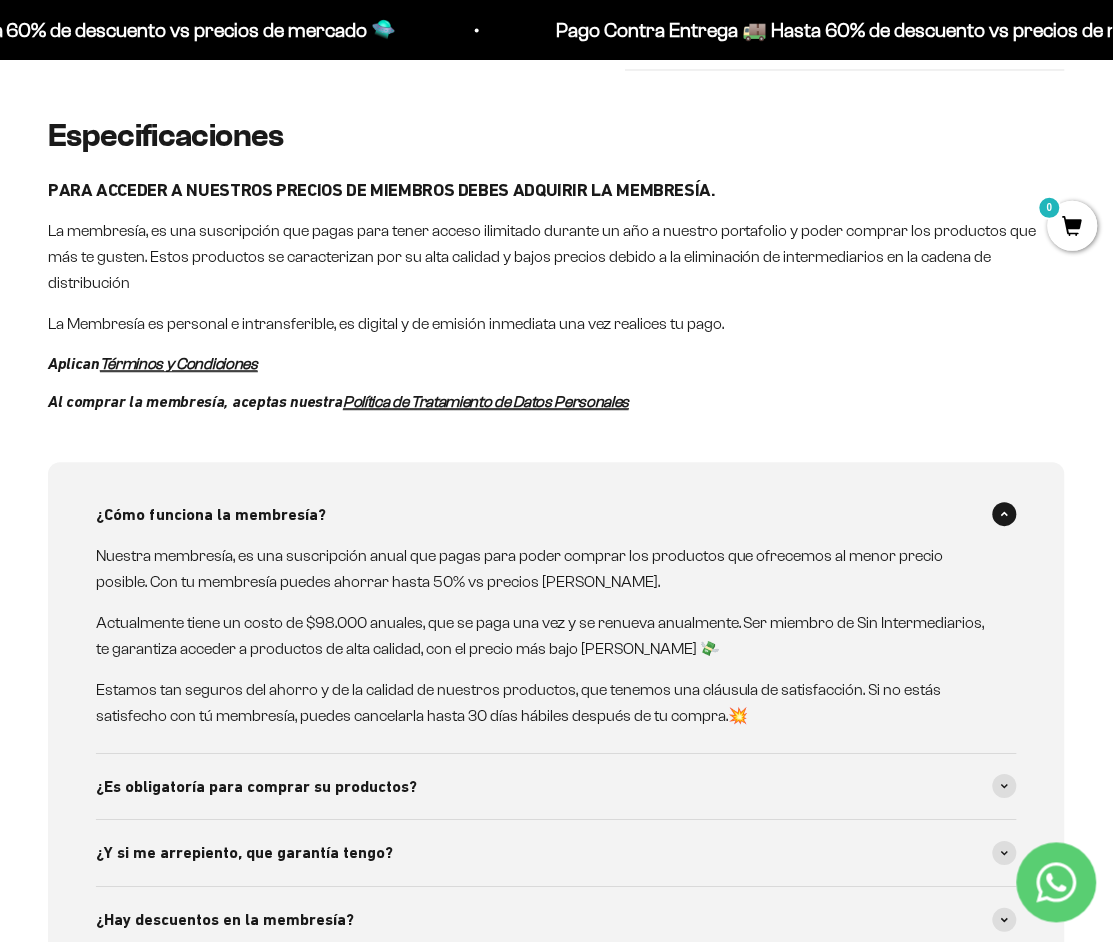 scroll, scrollTop: 781, scrollLeft: 0, axis: vertical 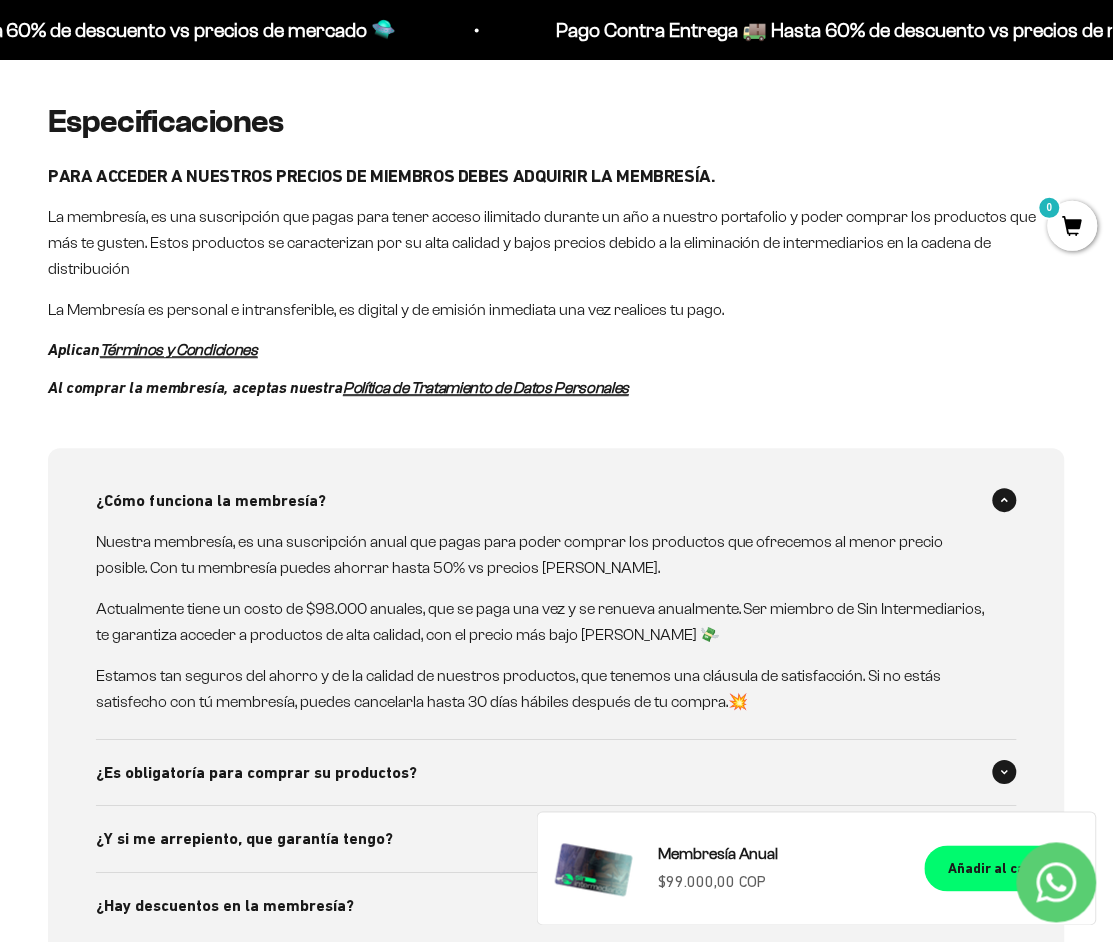 click on "¿Es obligatoría para comprar su productos?" at bounding box center (256, 773) 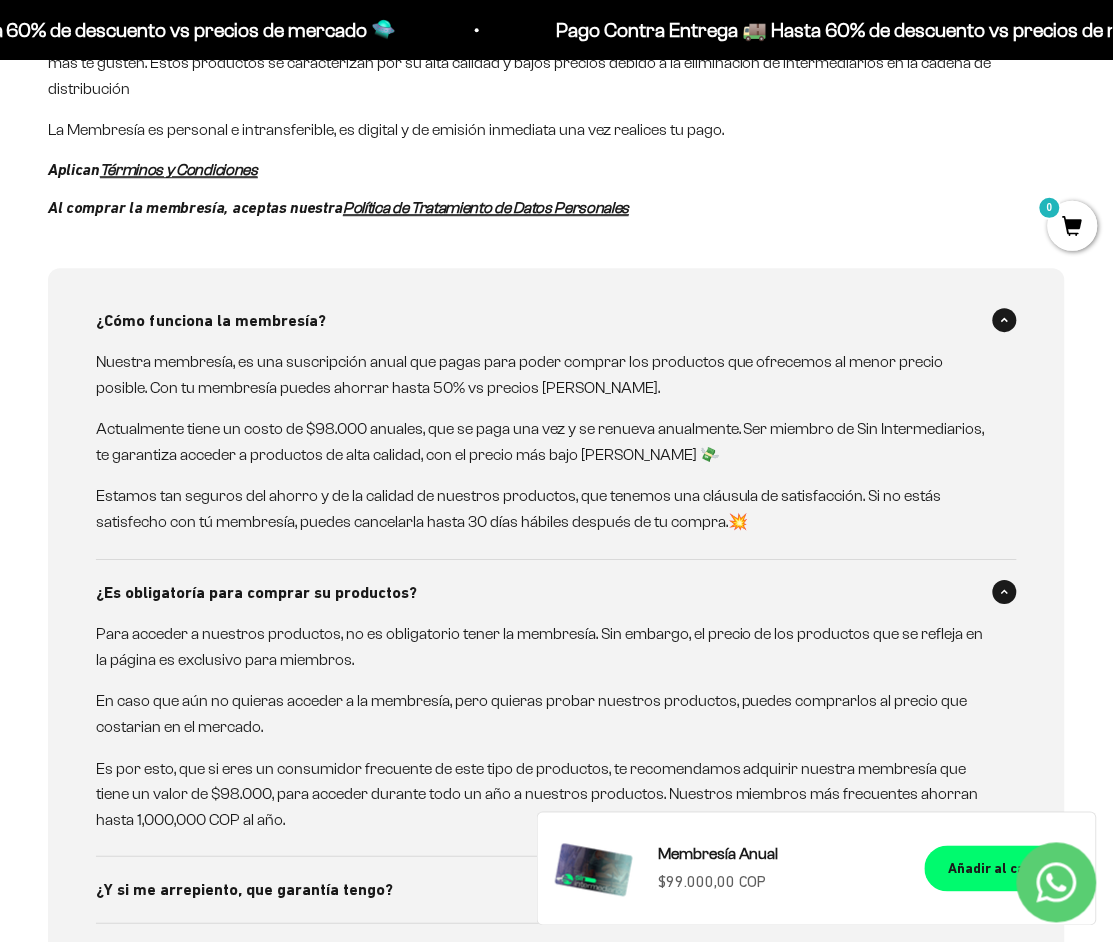 scroll, scrollTop: 967, scrollLeft: 0, axis: vertical 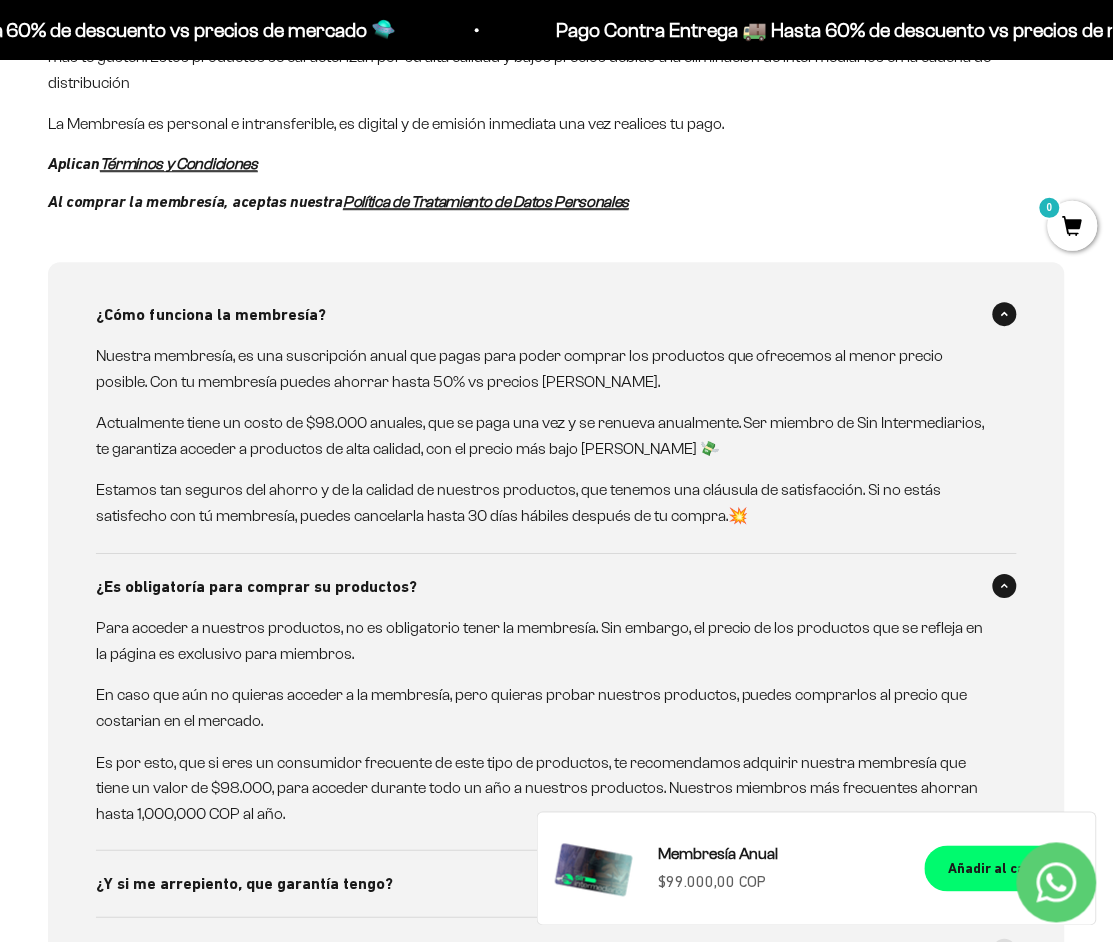 click on "¿Y si me arrepiento, que garantía tengo?" at bounding box center (556, 884) 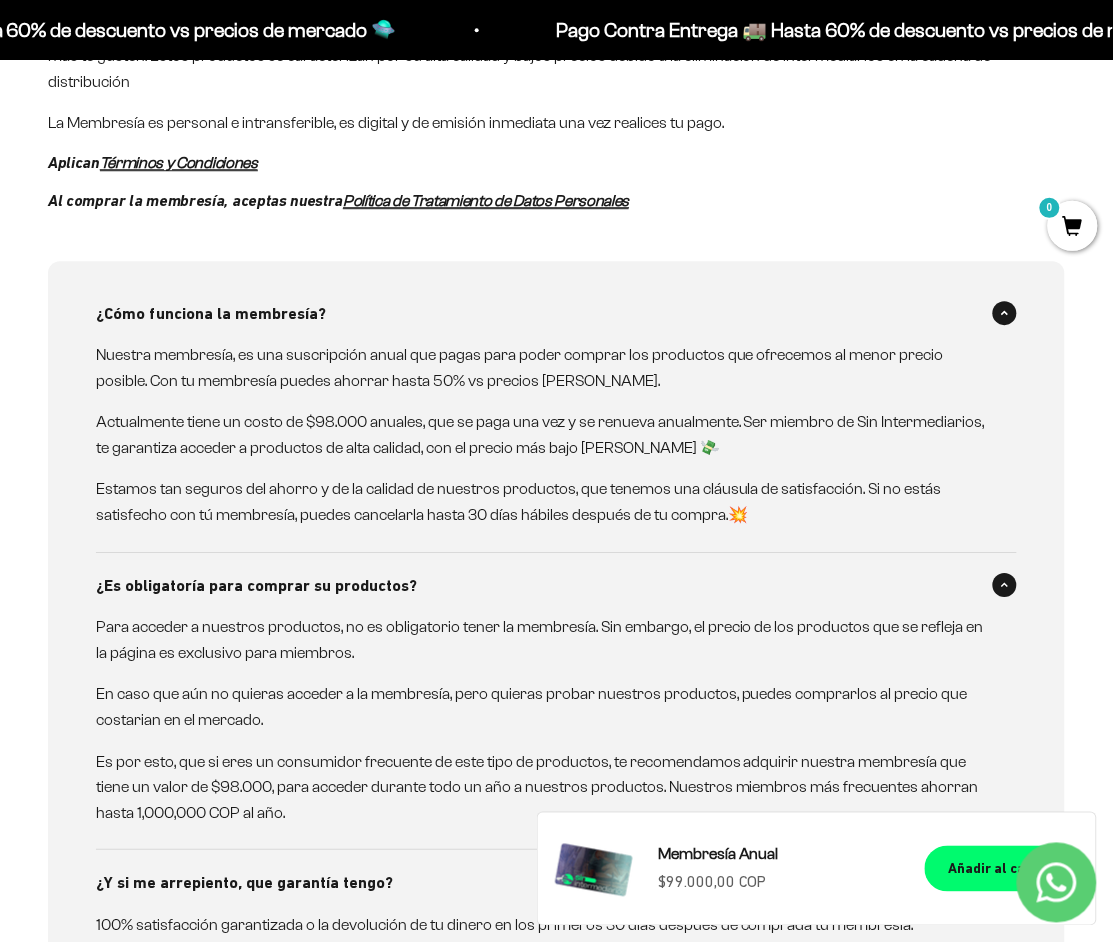 scroll, scrollTop: 986, scrollLeft: 0, axis: vertical 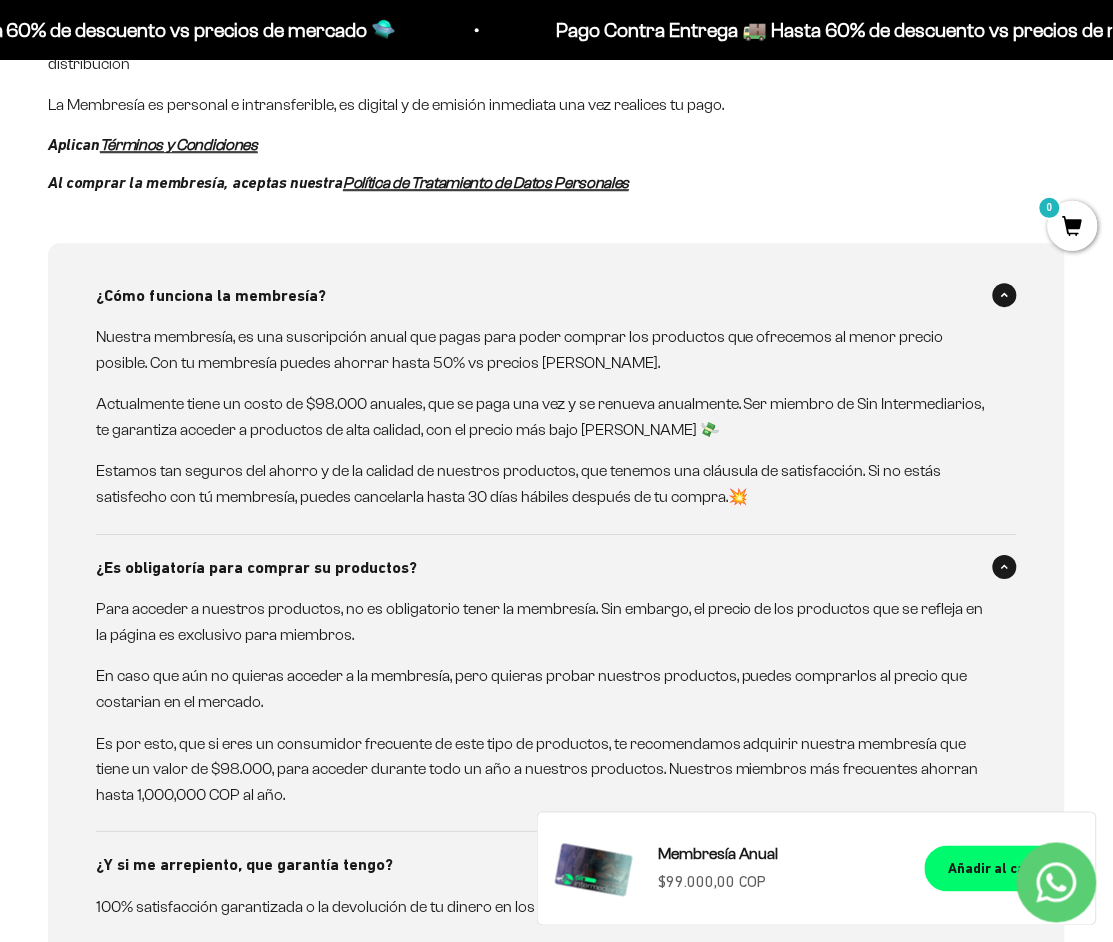 click on "¿Hay descuentos en la membresía?" at bounding box center [225, 978] 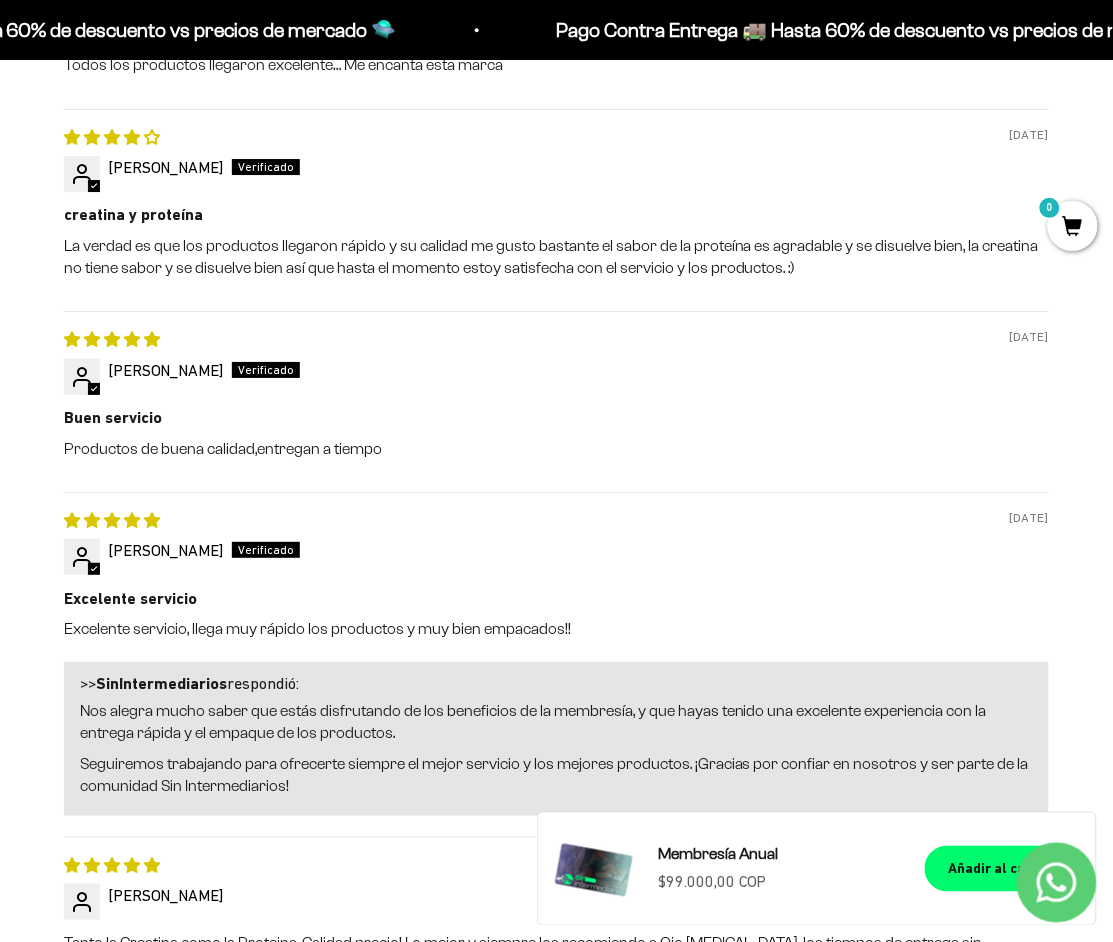 scroll, scrollTop: 2737, scrollLeft: 0, axis: vertical 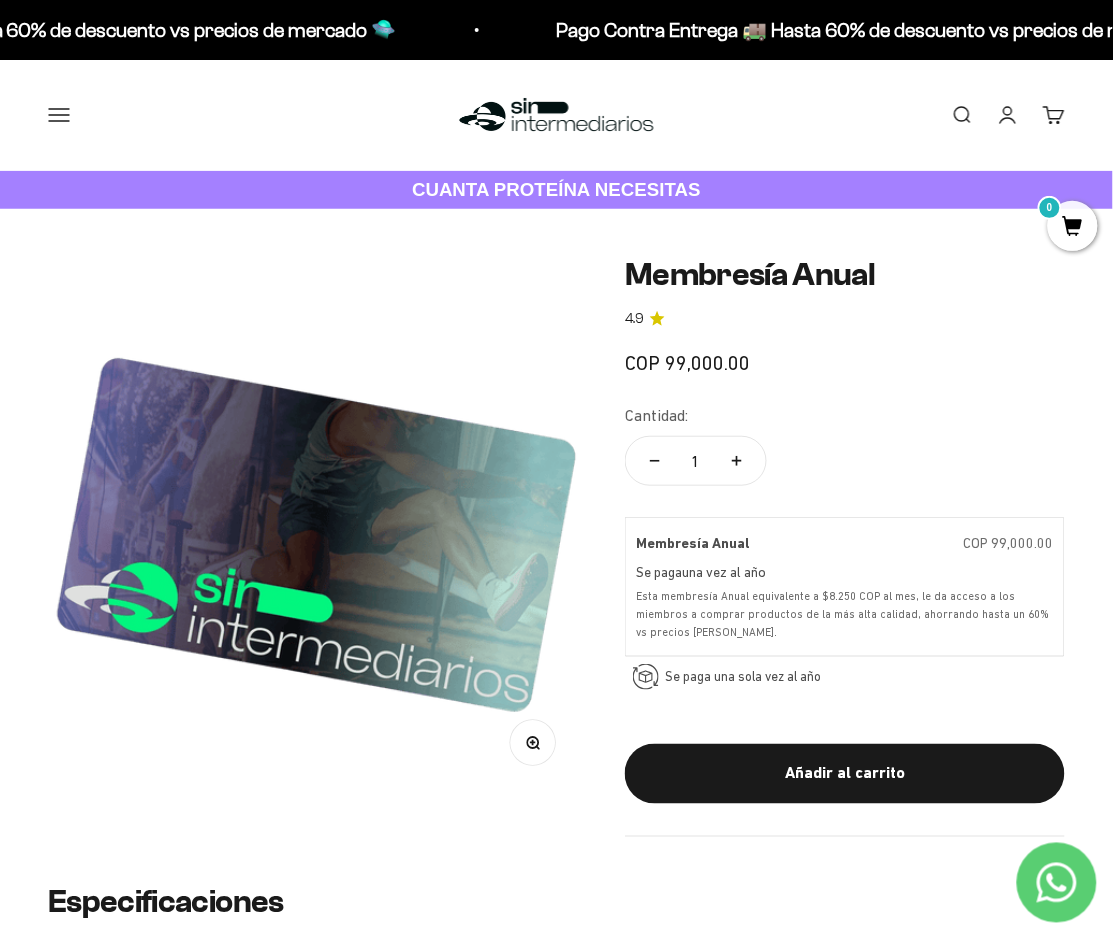 click on "Menú" at bounding box center (59, 115) 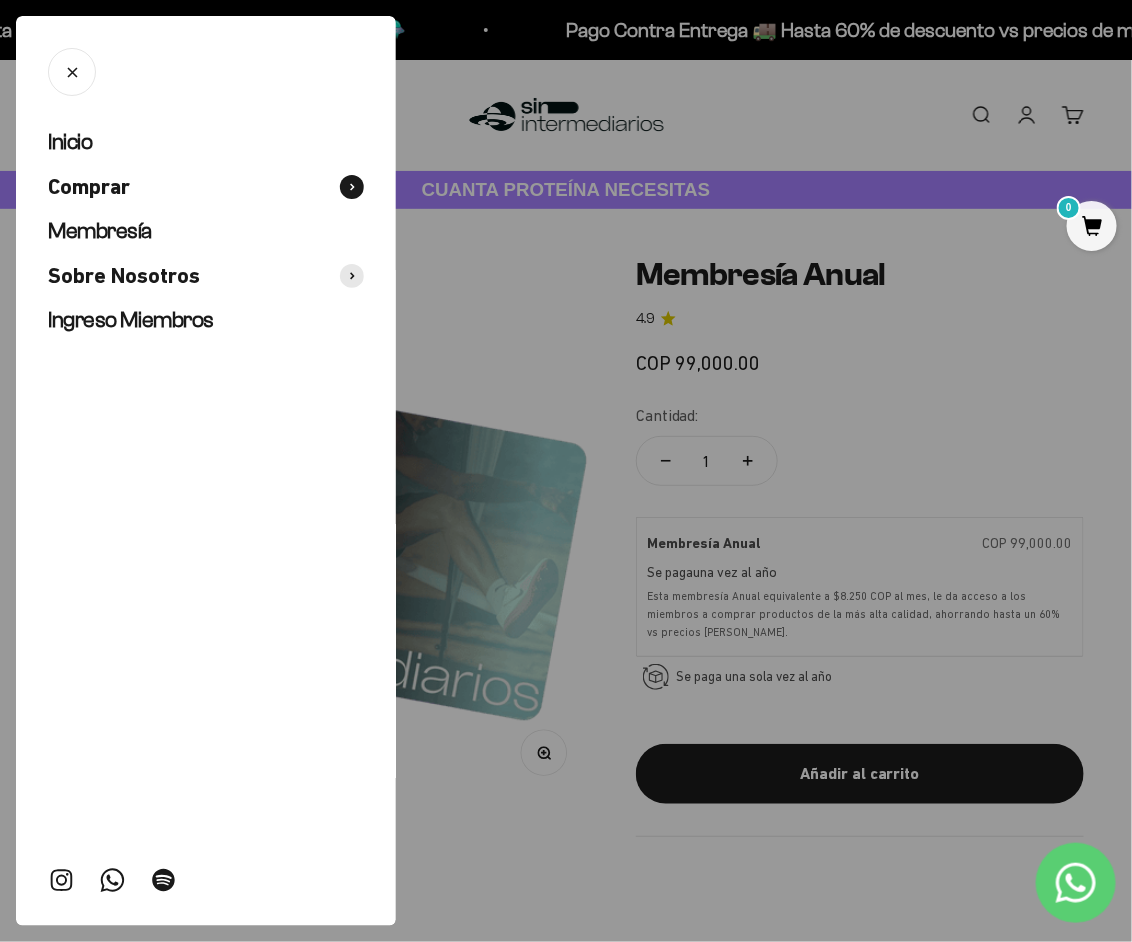 click on "Comprar" at bounding box center (89, 187) 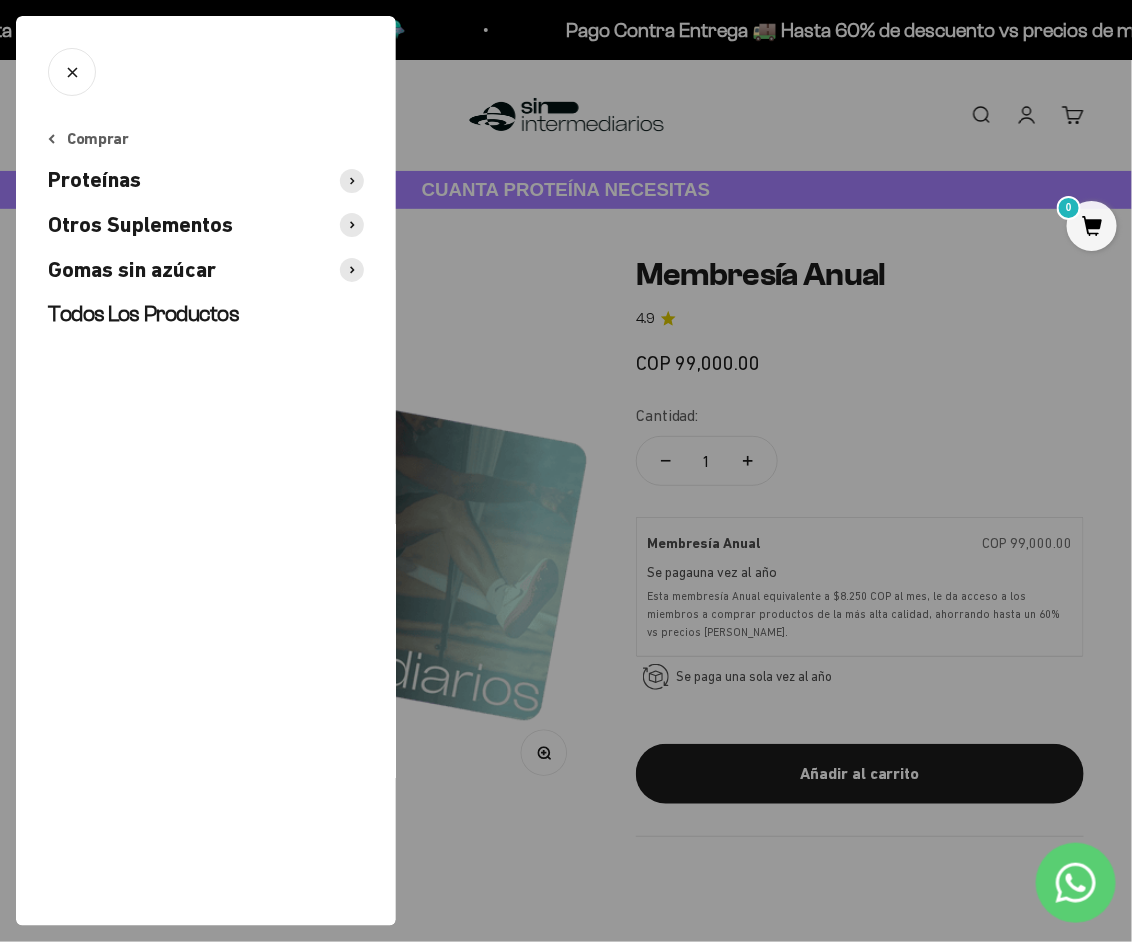 click on "Proteínas" at bounding box center [206, 180] 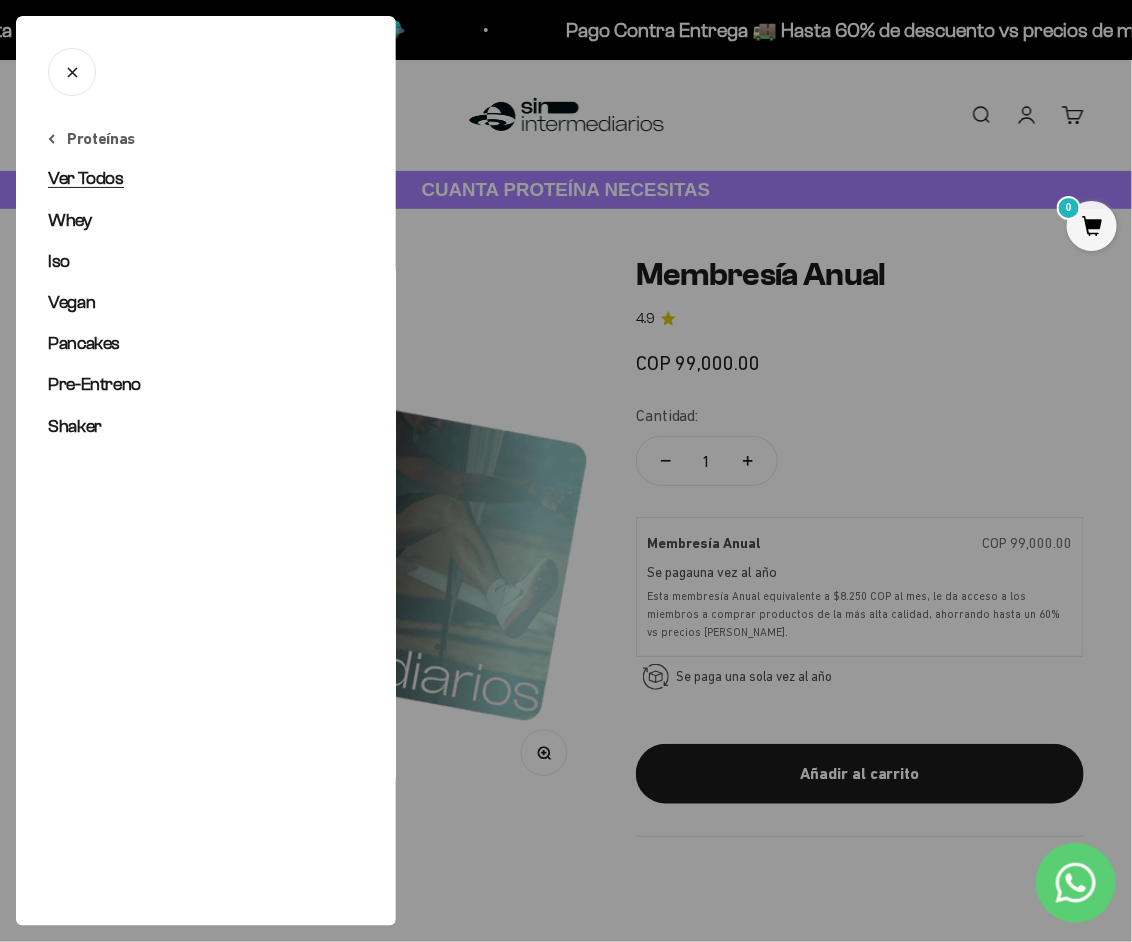 click on "Ver Todos" at bounding box center (86, 178) 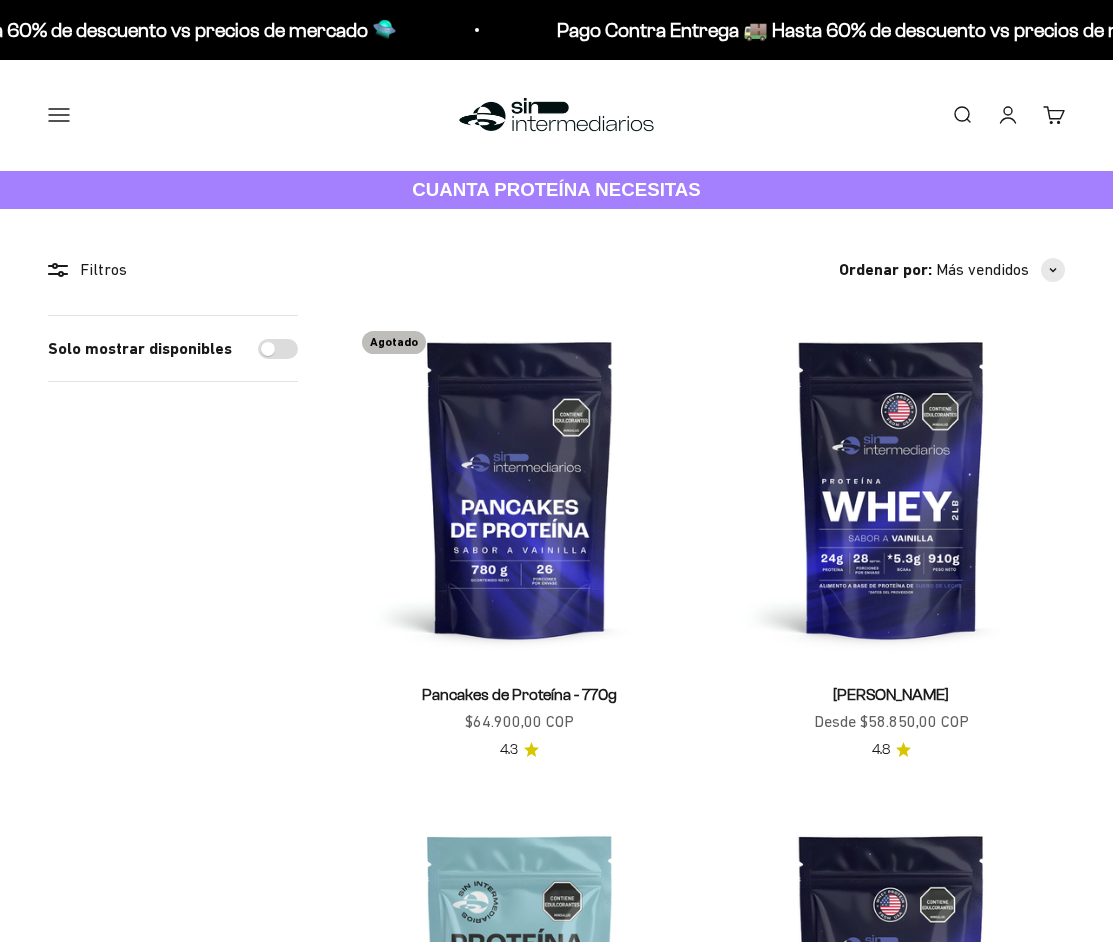 scroll, scrollTop: 0, scrollLeft: 0, axis: both 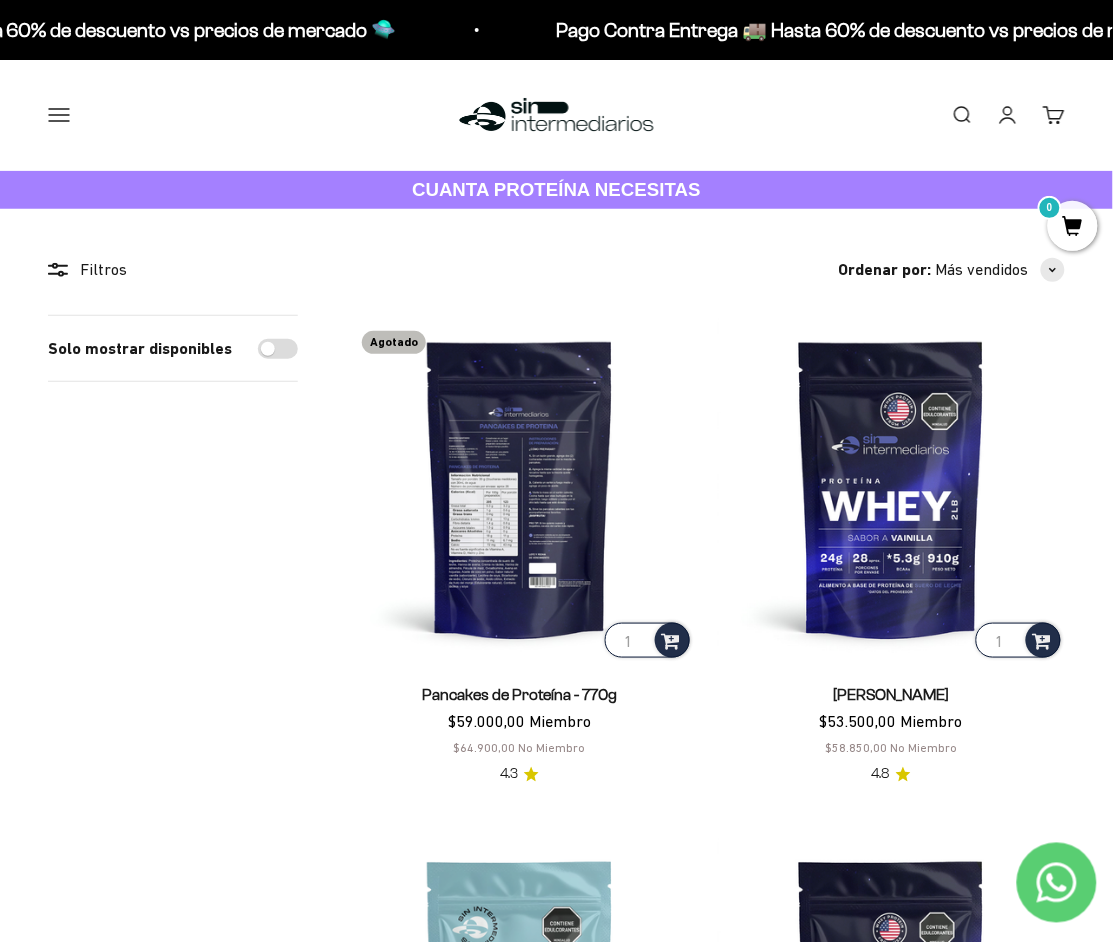 click at bounding box center (520, 489) 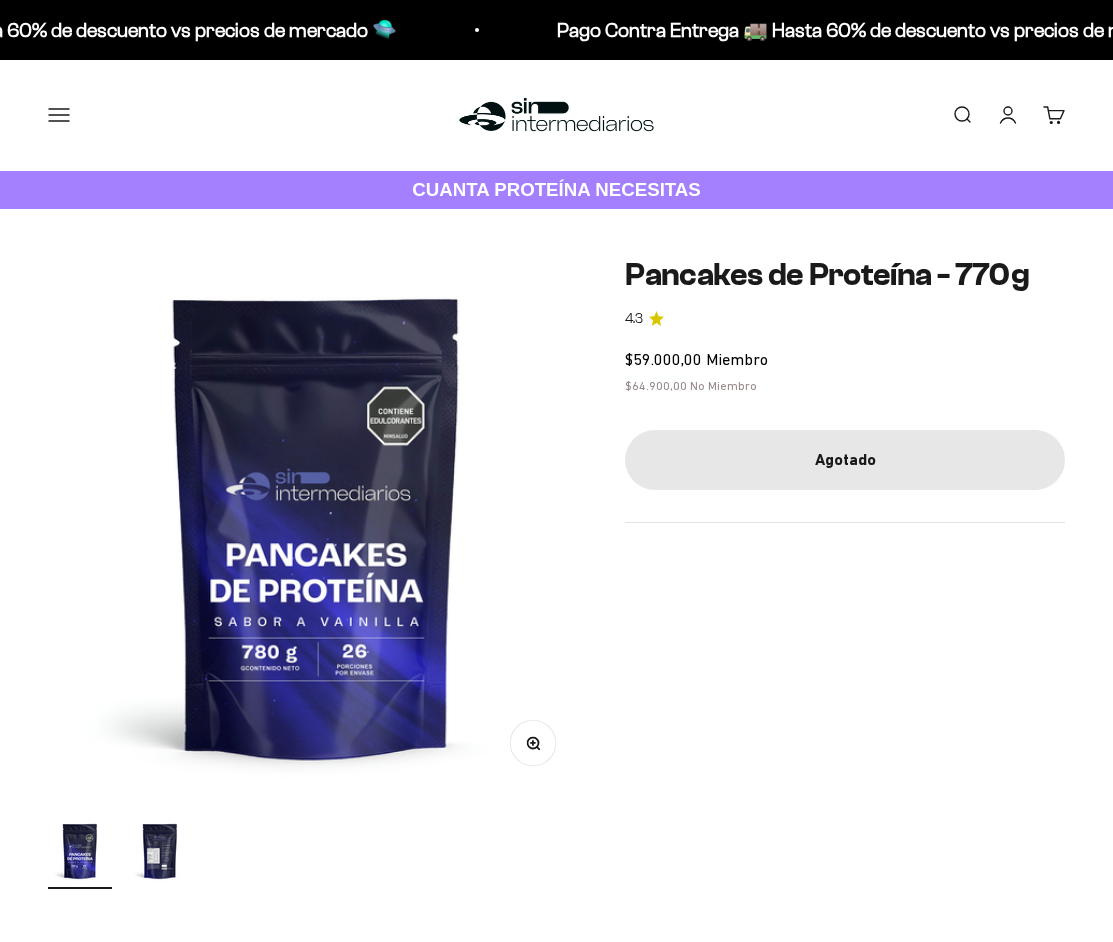 scroll, scrollTop: 0, scrollLeft: 0, axis: both 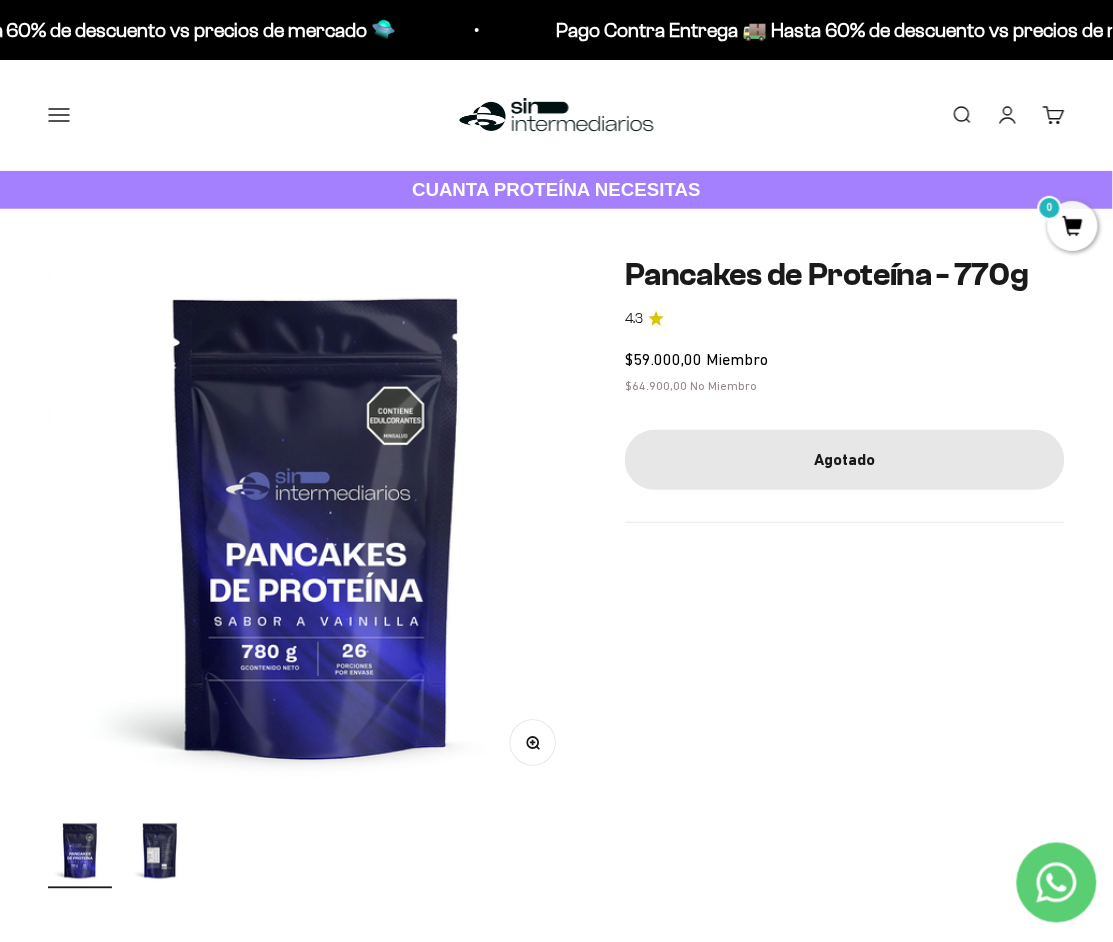 click at bounding box center (316, 525) 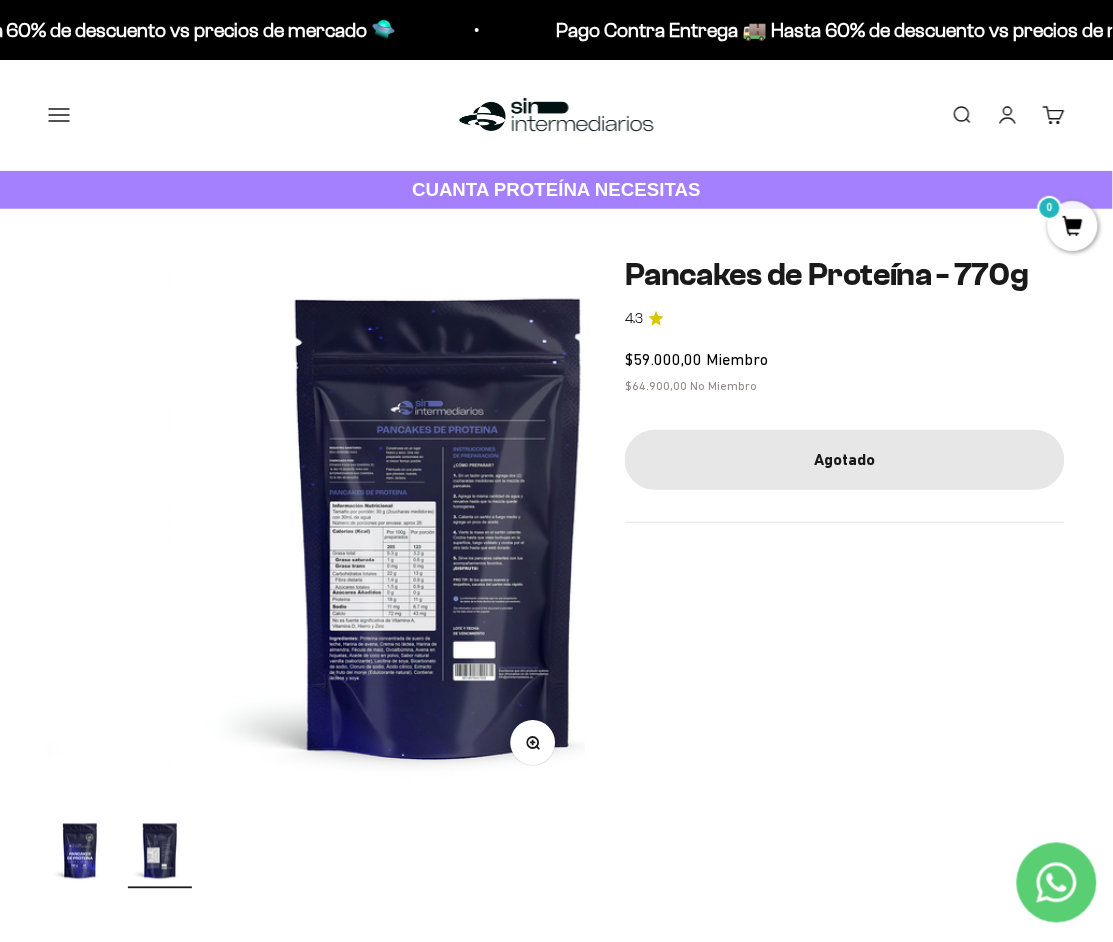 scroll, scrollTop: 0, scrollLeft: 565, axis: horizontal 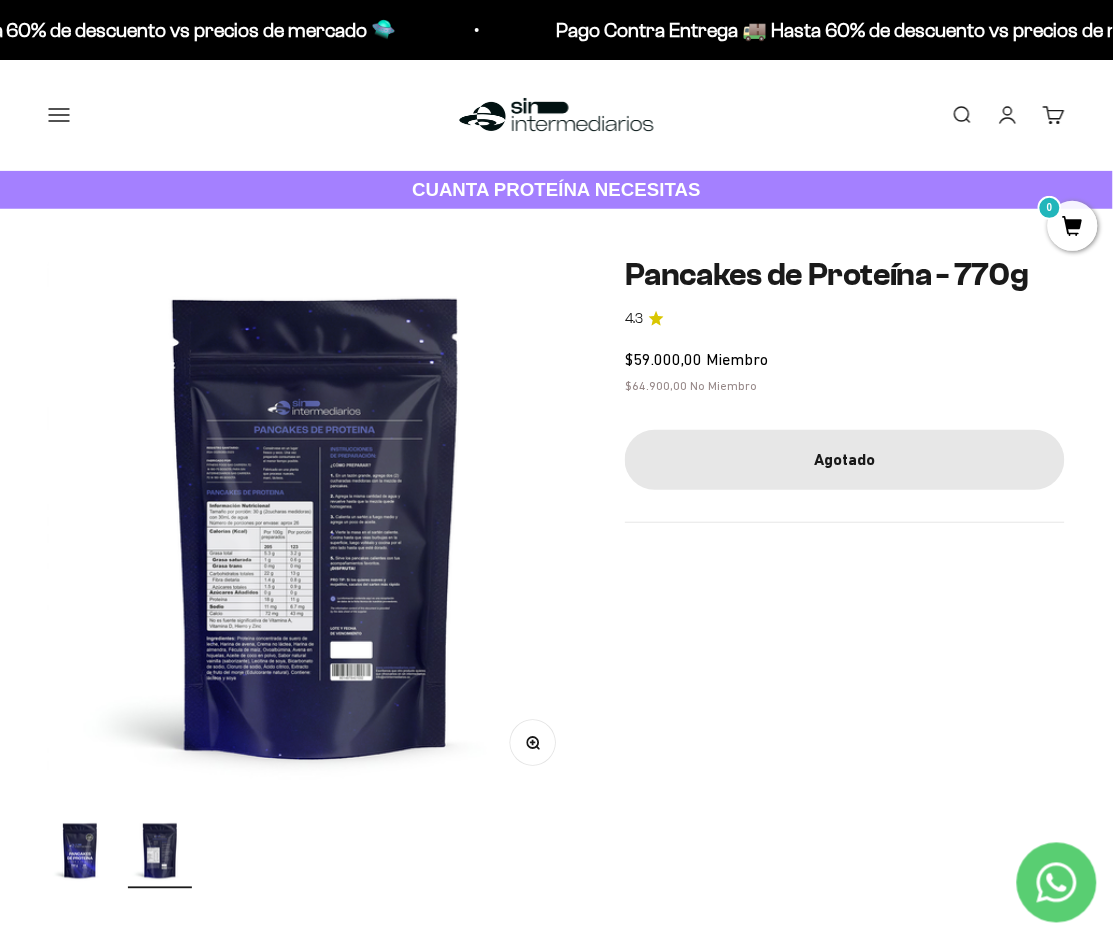 click on "Zoom" at bounding box center (533, 742) 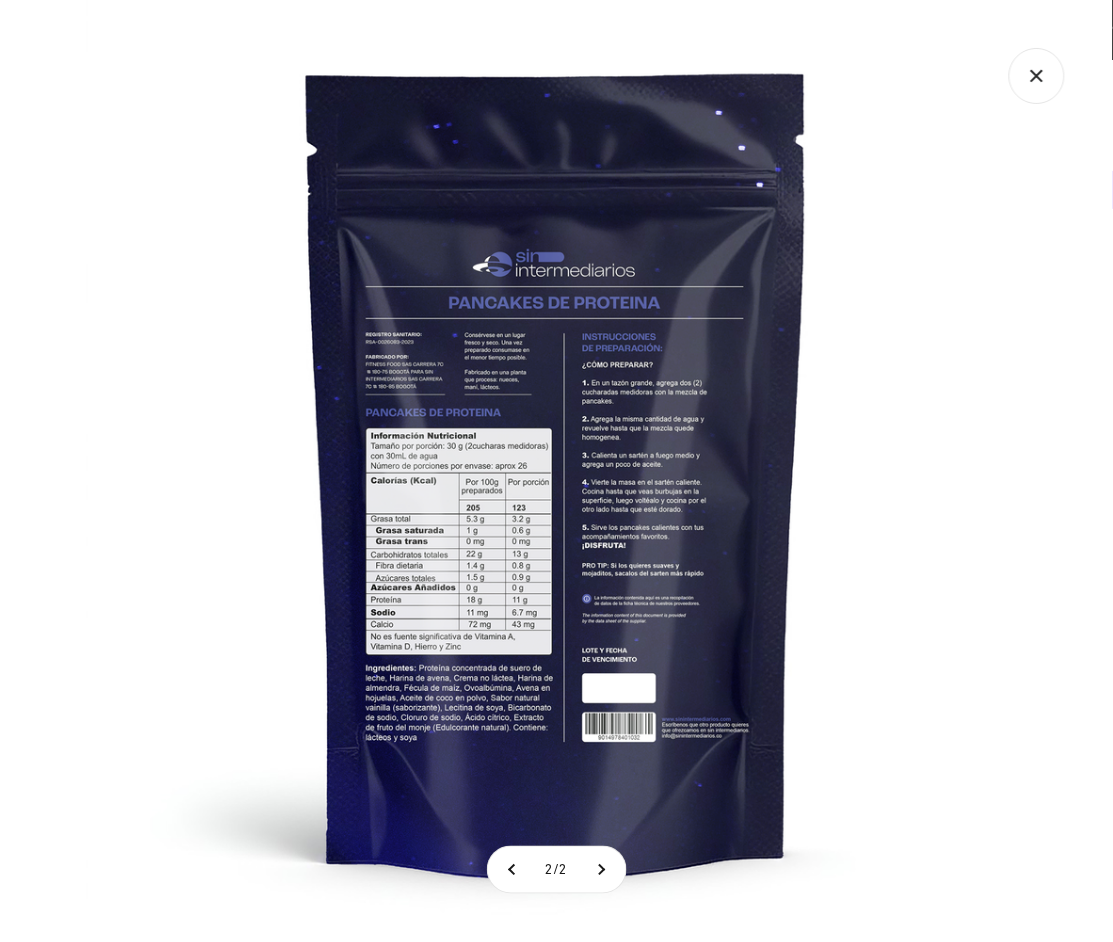 click at bounding box center (557, 471) 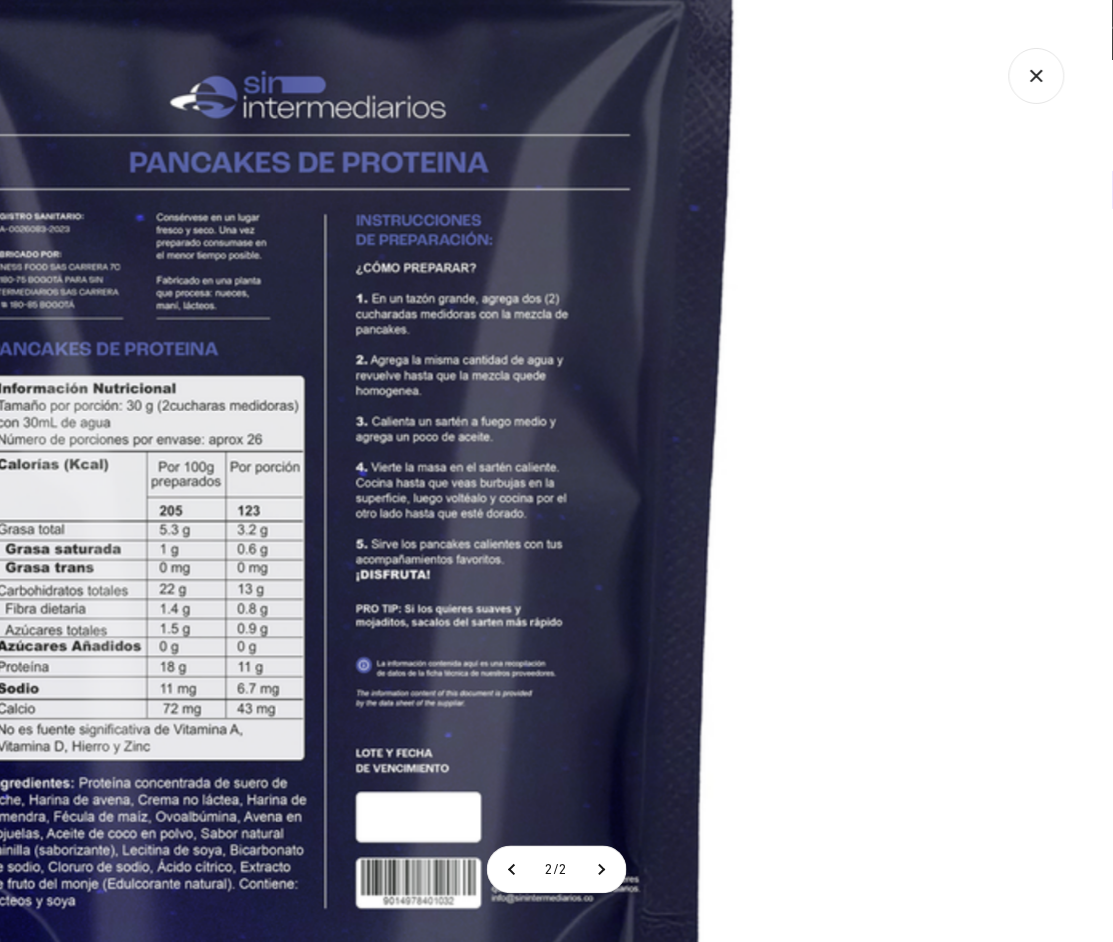 click at bounding box center [313, 448] 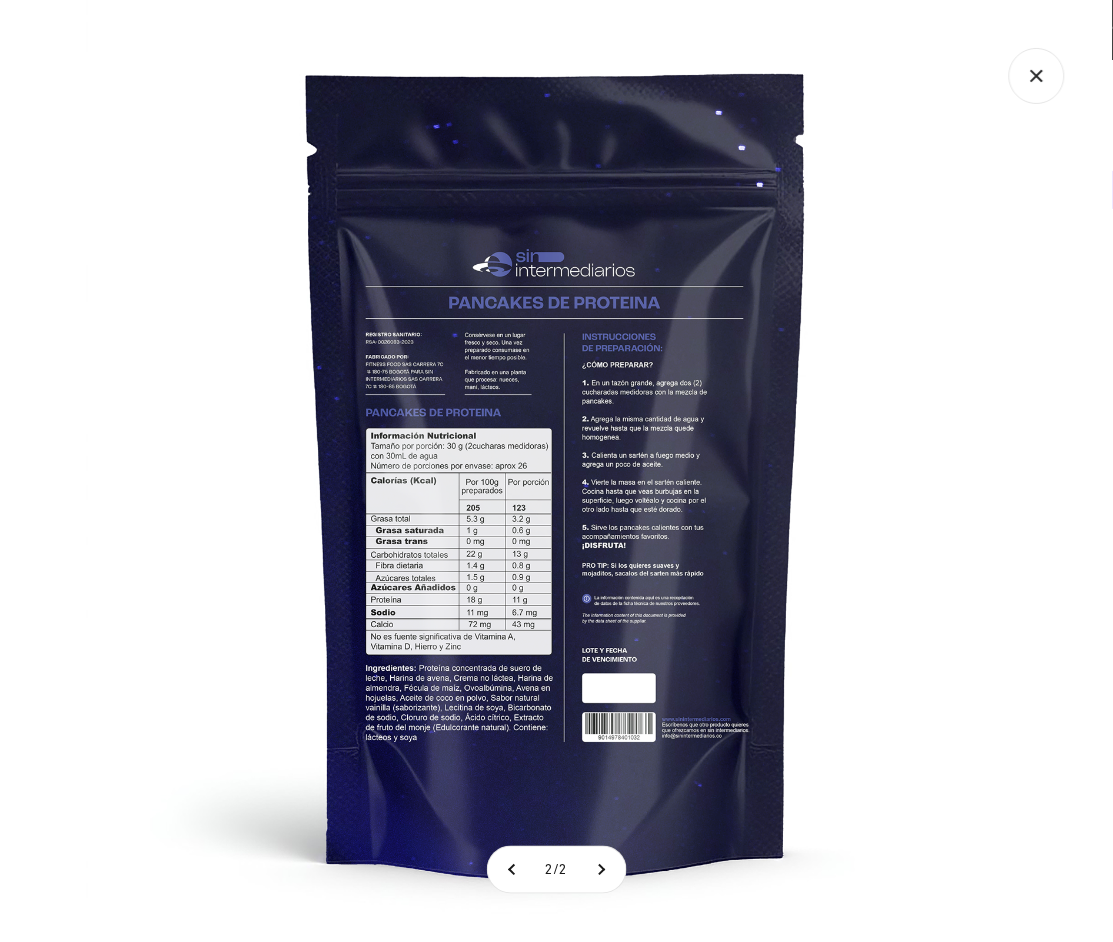 click 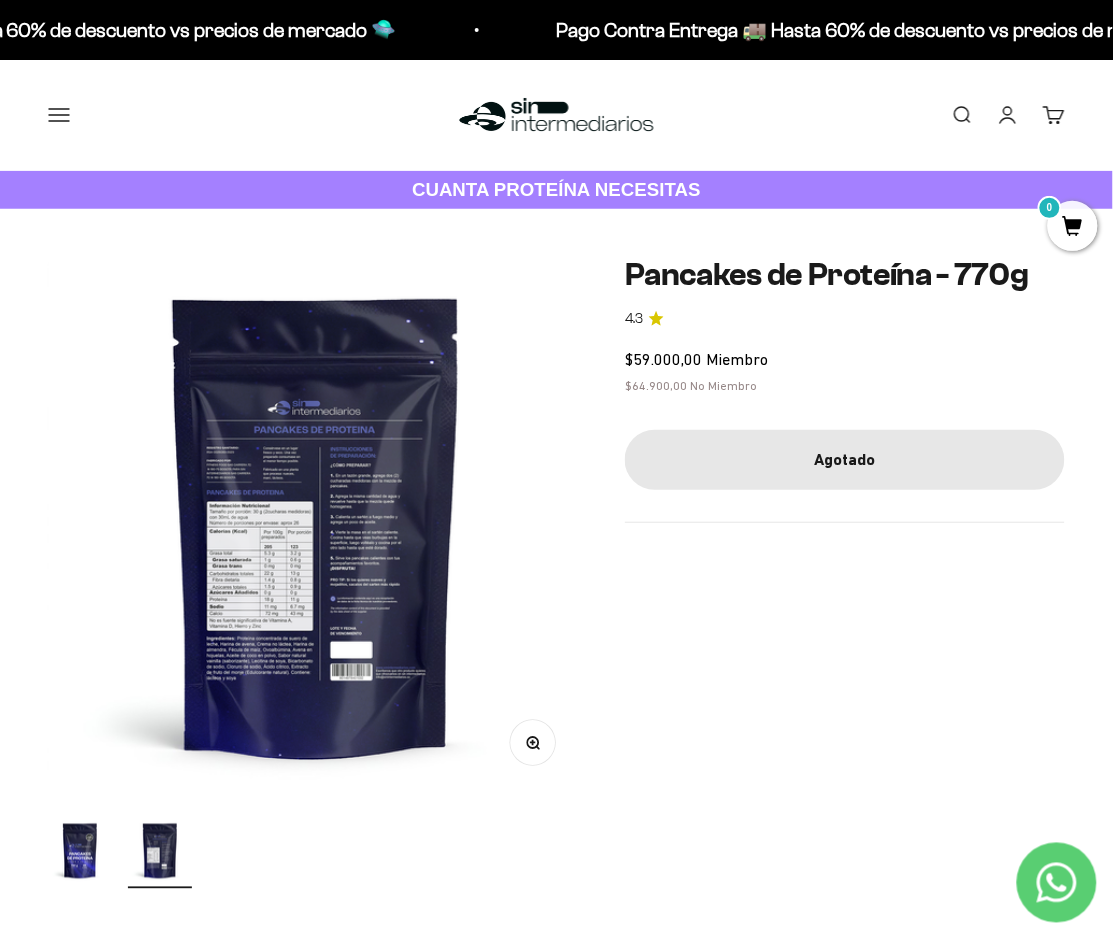 click on "Zoom
Ir al artículo 1
Ir al artículo 2
Pancakes de Proteína - 770g 4.3
$59.000,00   Miembro $64.900,00   No Miembro
Agotado" at bounding box center (556, 572) 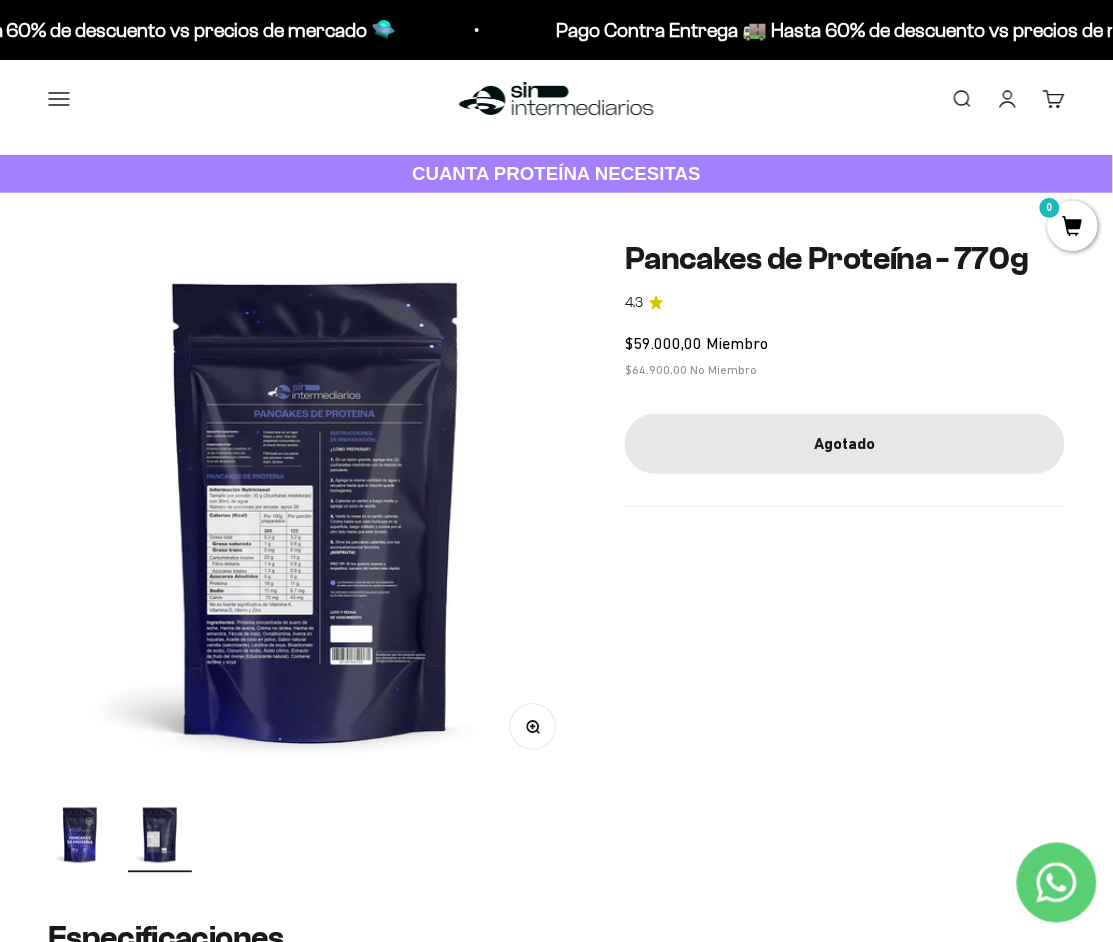 scroll, scrollTop: 0, scrollLeft: 0, axis: both 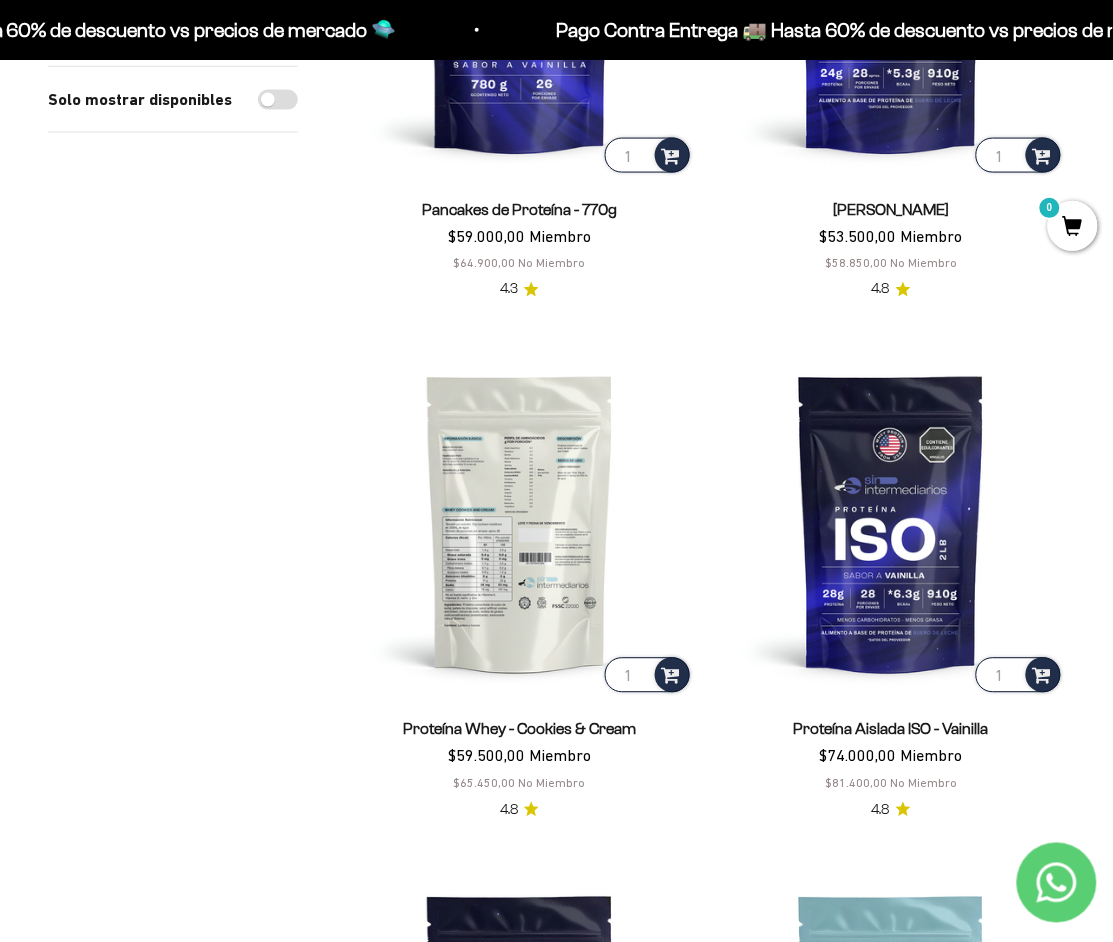 click at bounding box center (520, 524) 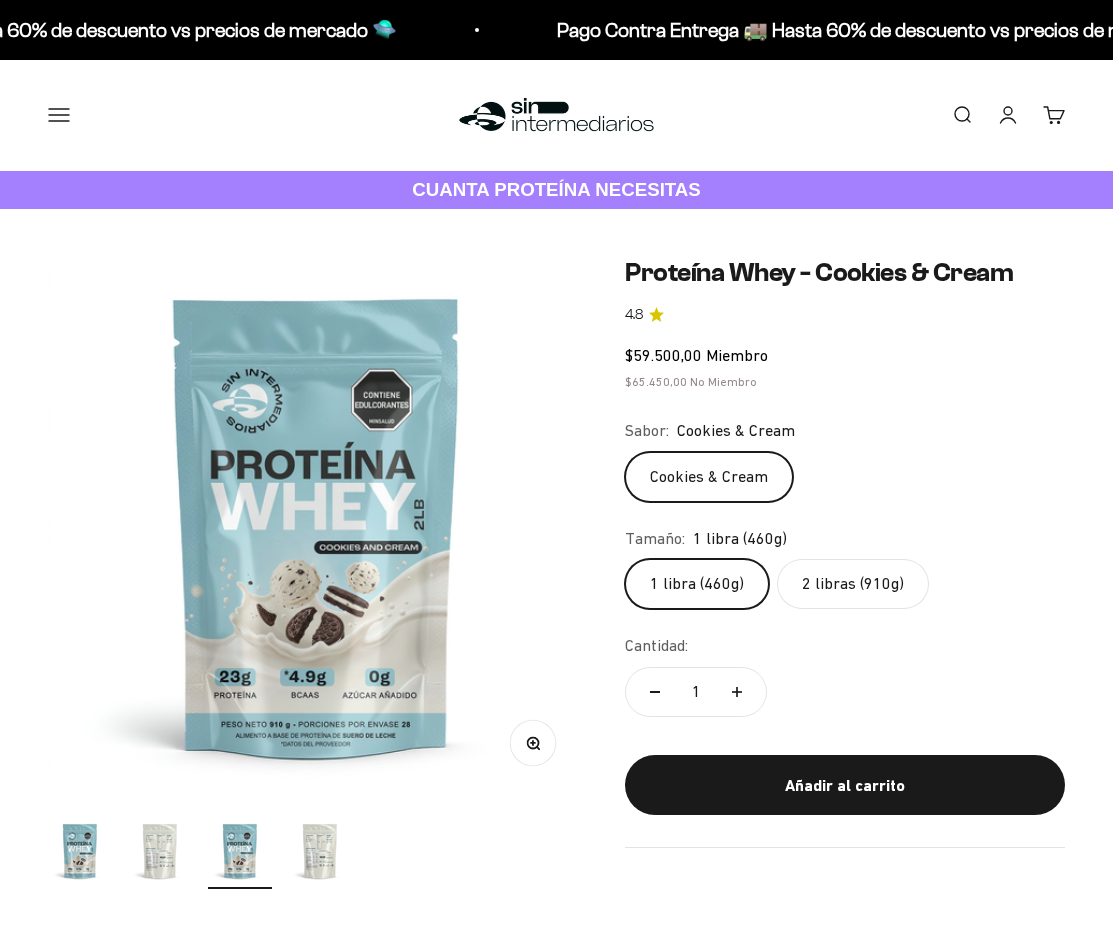 scroll, scrollTop: 0, scrollLeft: 0, axis: both 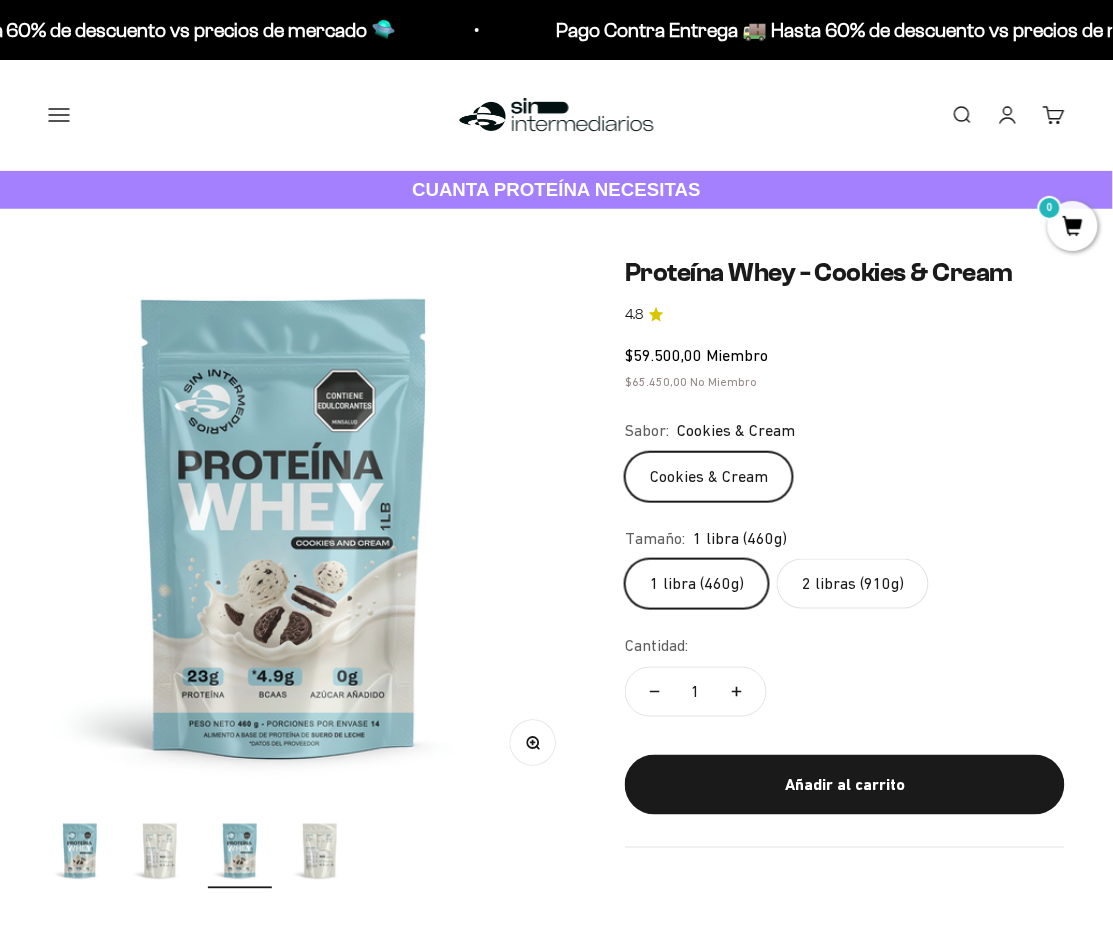 click at bounding box center [284, 525] 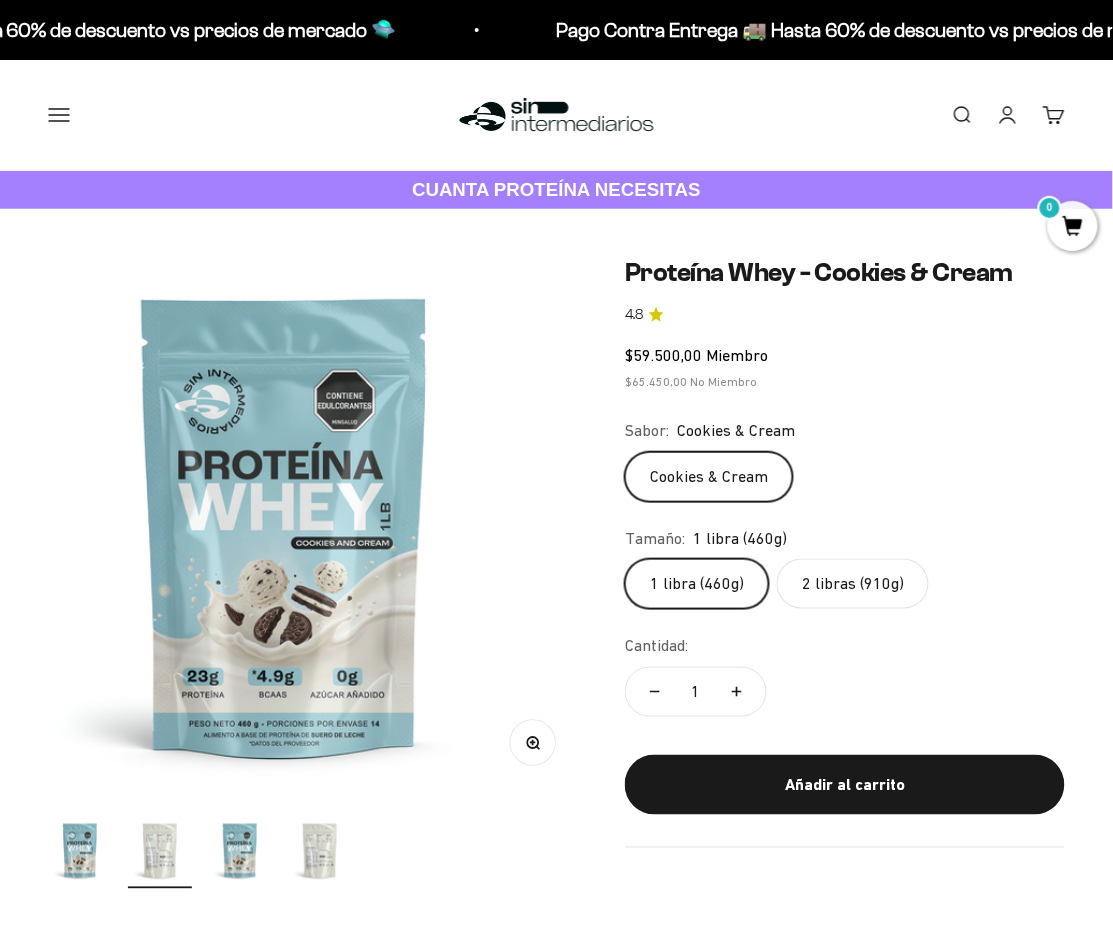 scroll, scrollTop: 0, scrollLeft: 0, axis: both 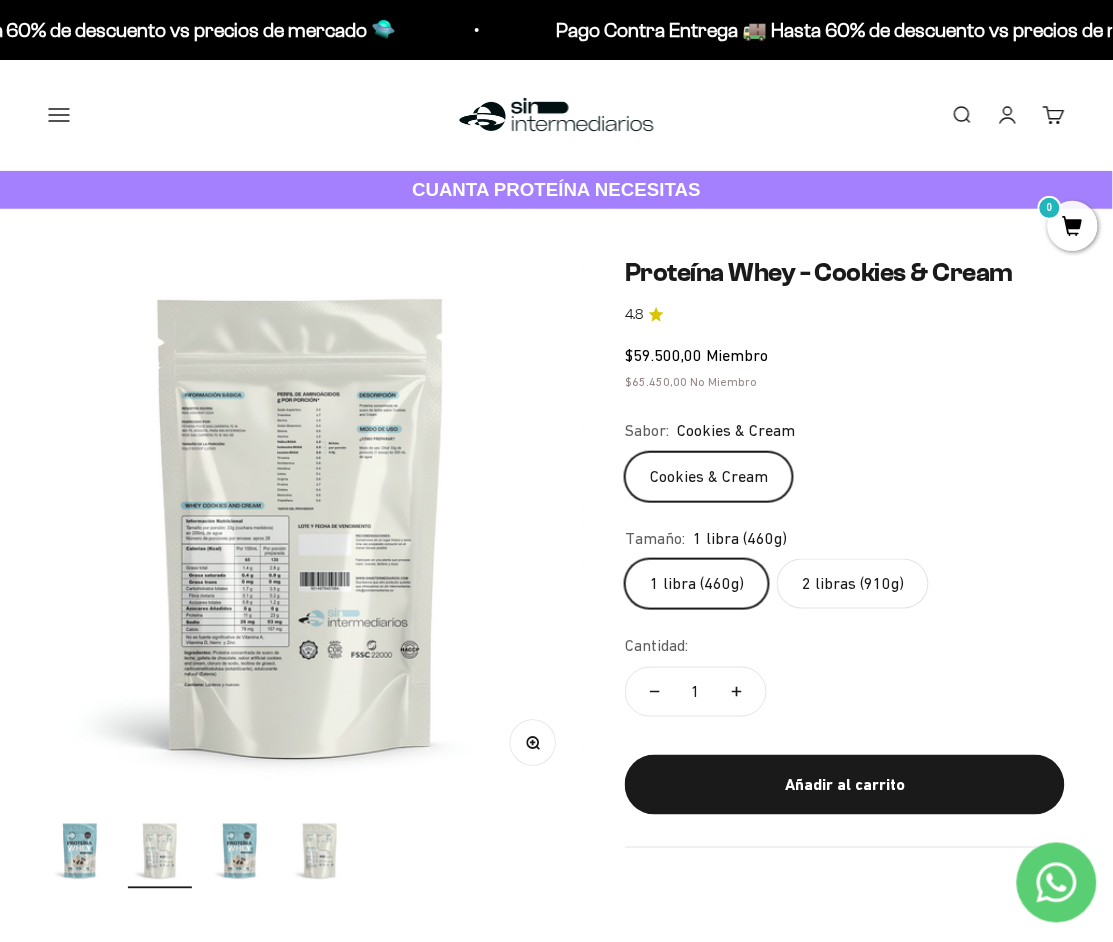 click on "Zoom" at bounding box center [533, 742] 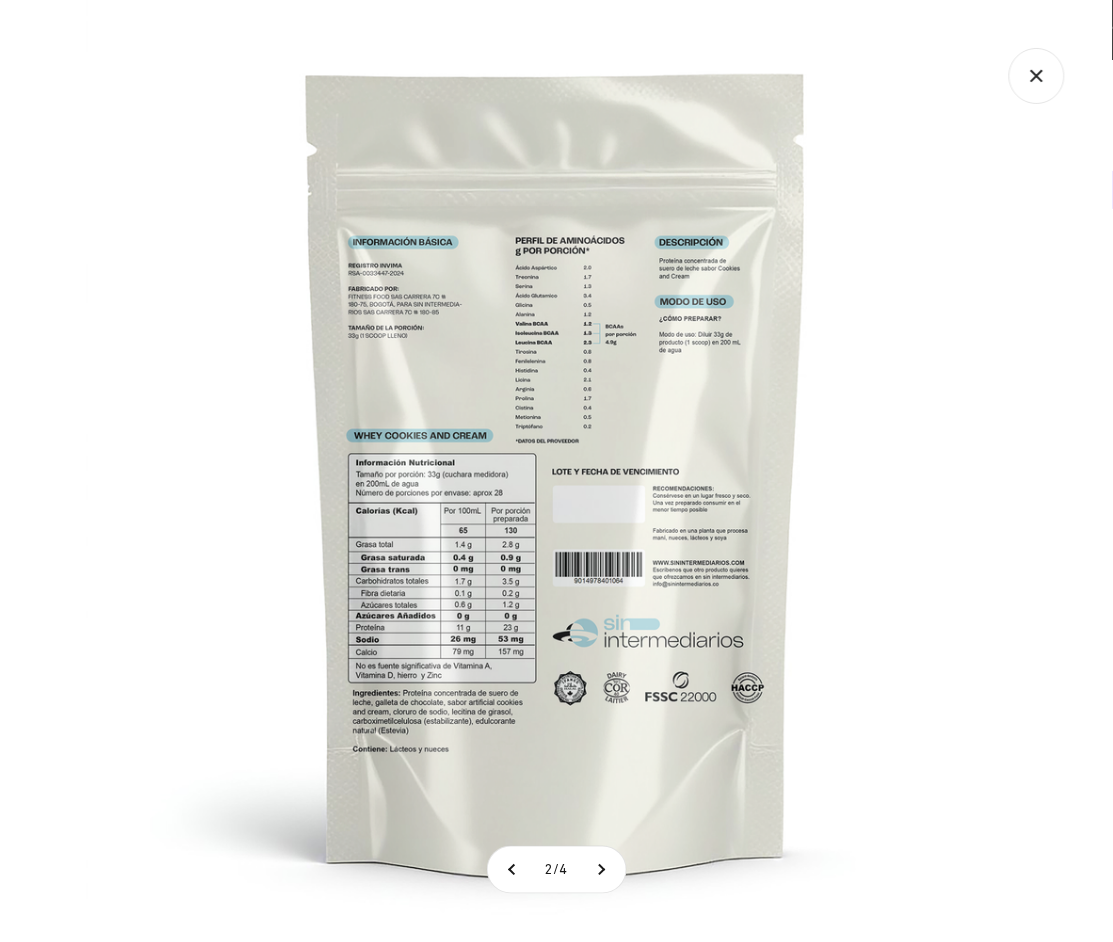 click at bounding box center [557, 471] 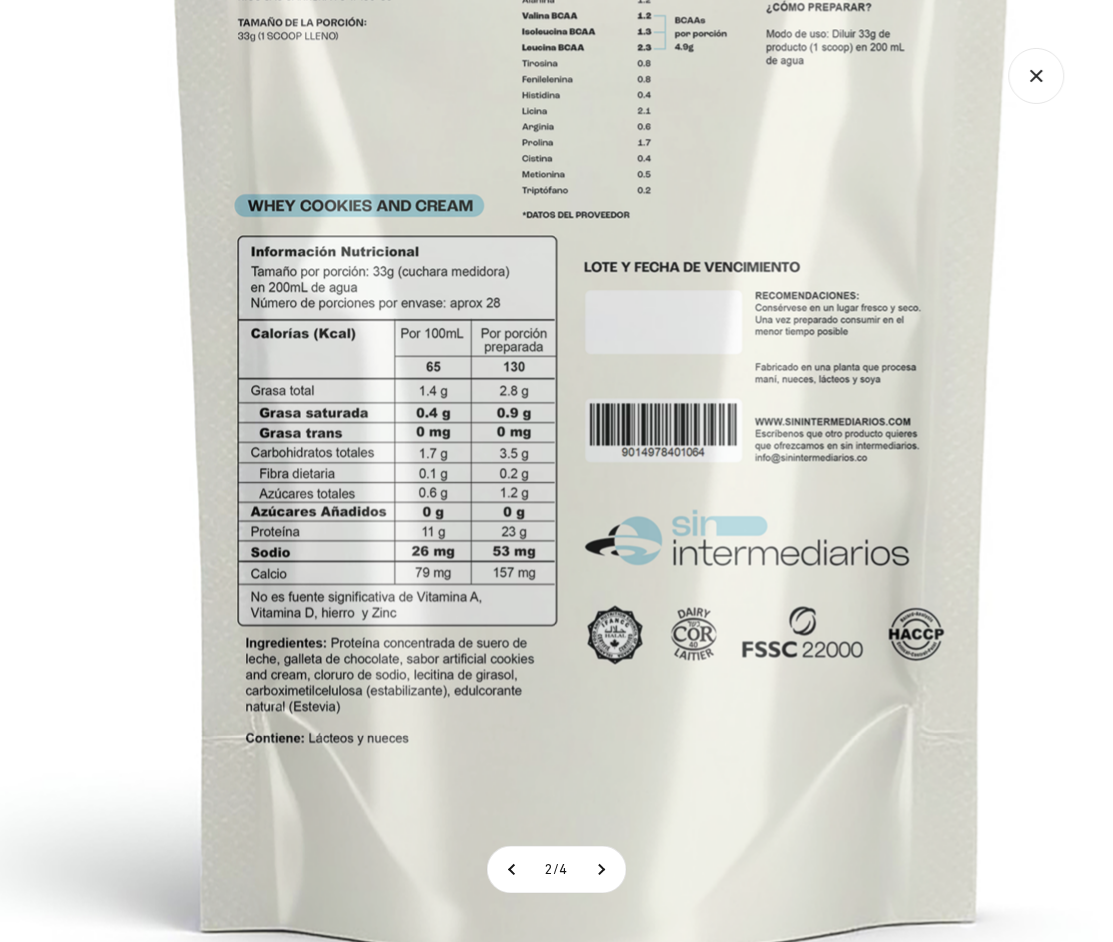 click 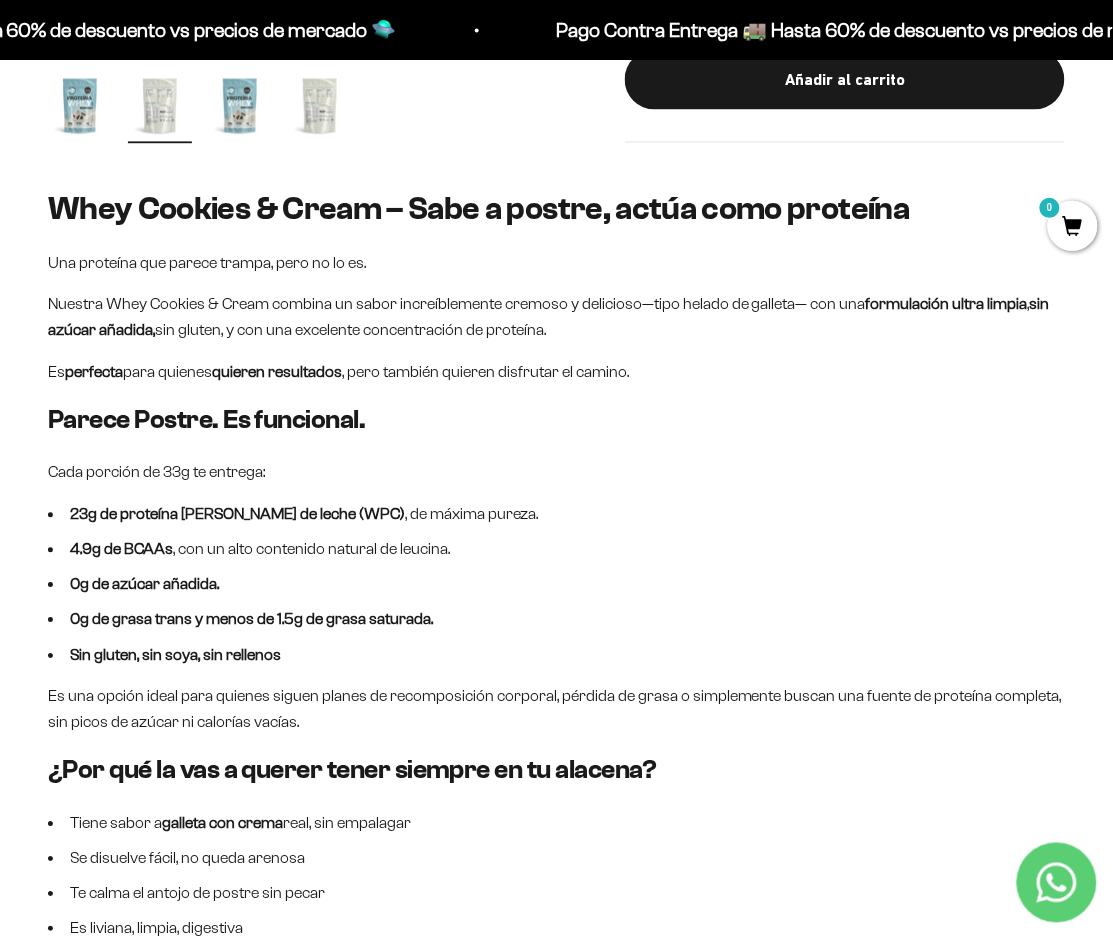 scroll, scrollTop: 788, scrollLeft: 0, axis: vertical 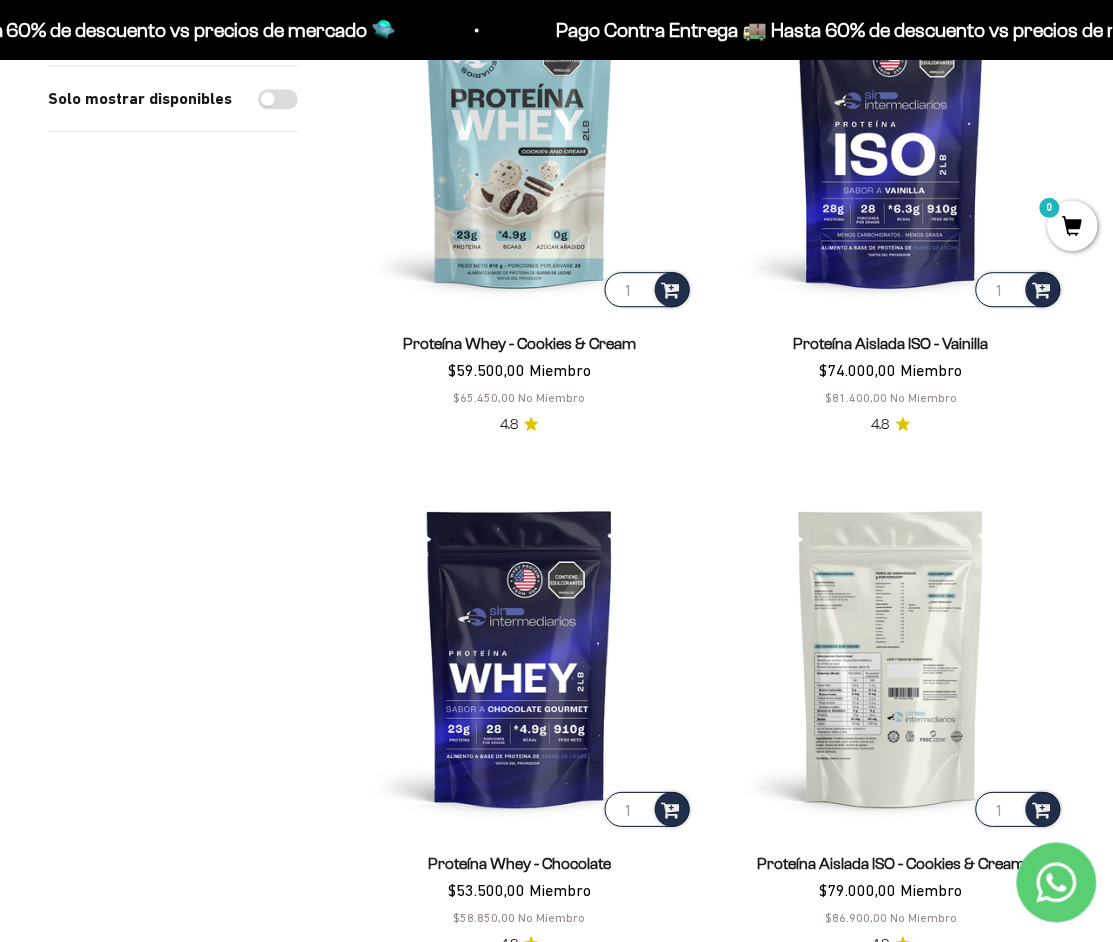 click at bounding box center [892, 658] 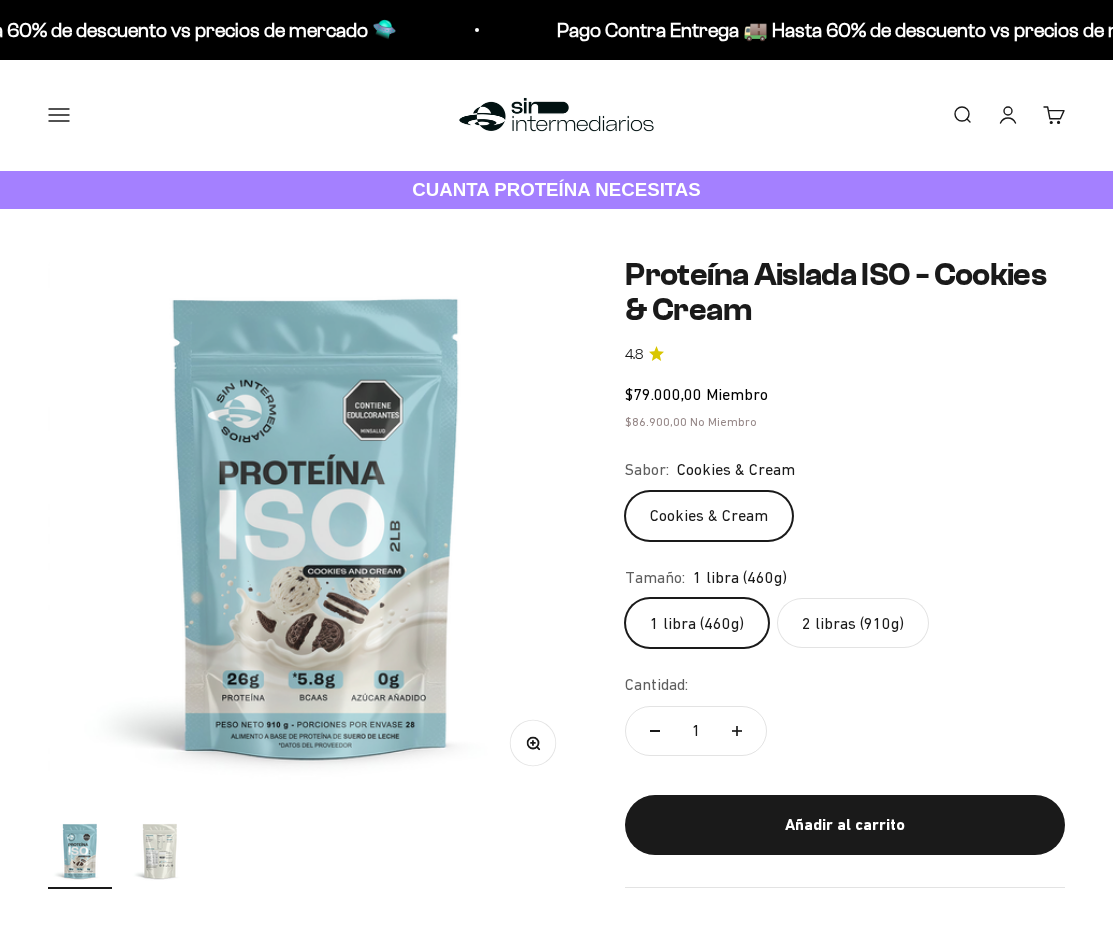 scroll, scrollTop: 0, scrollLeft: 0, axis: both 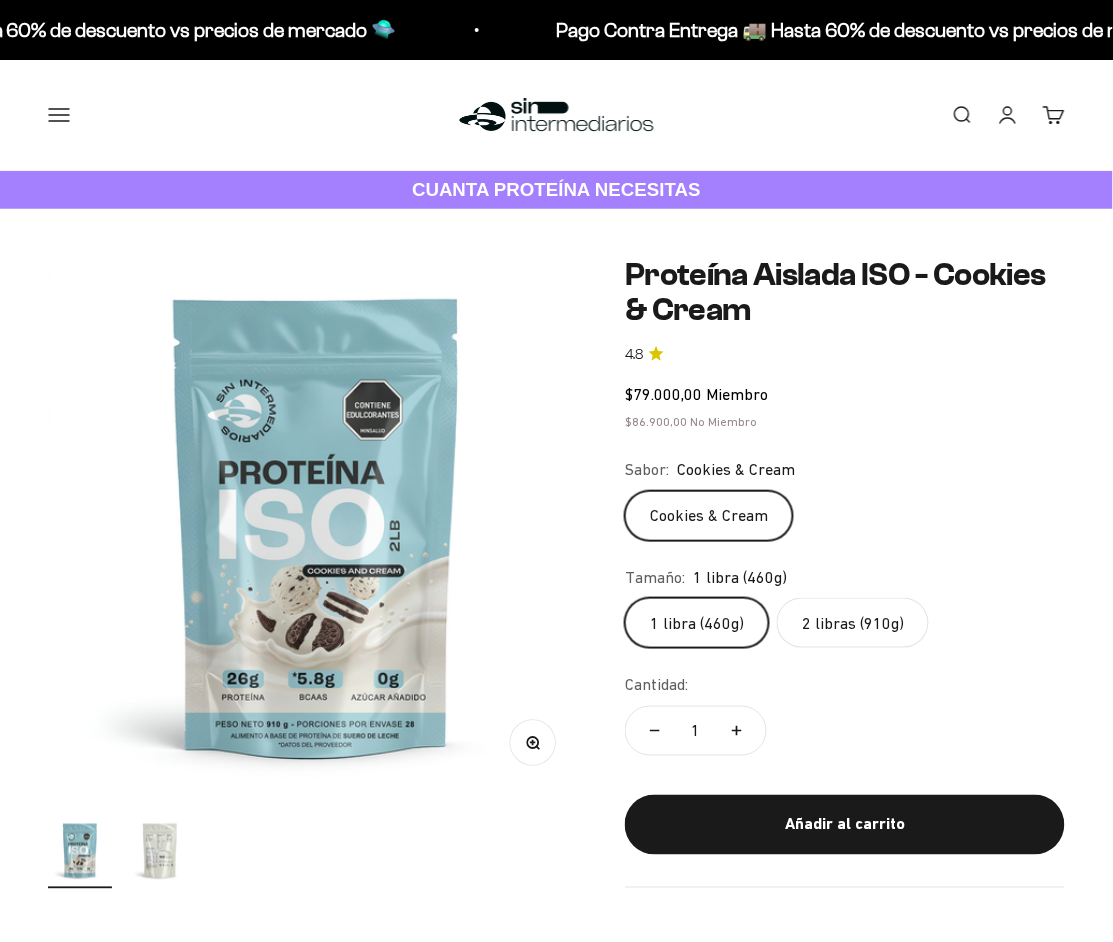 click at bounding box center [316, 525] 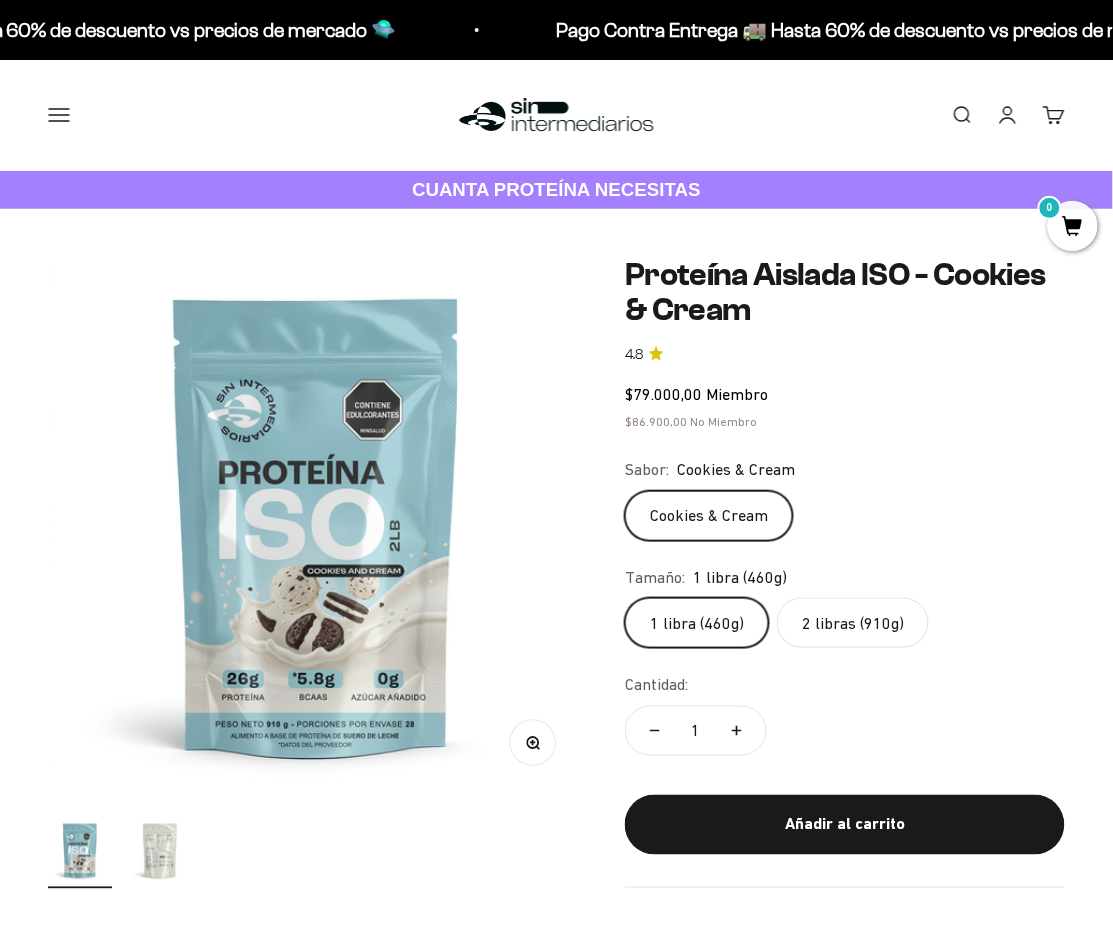 scroll, scrollTop: 0, scrollLeft: 0, axis: both 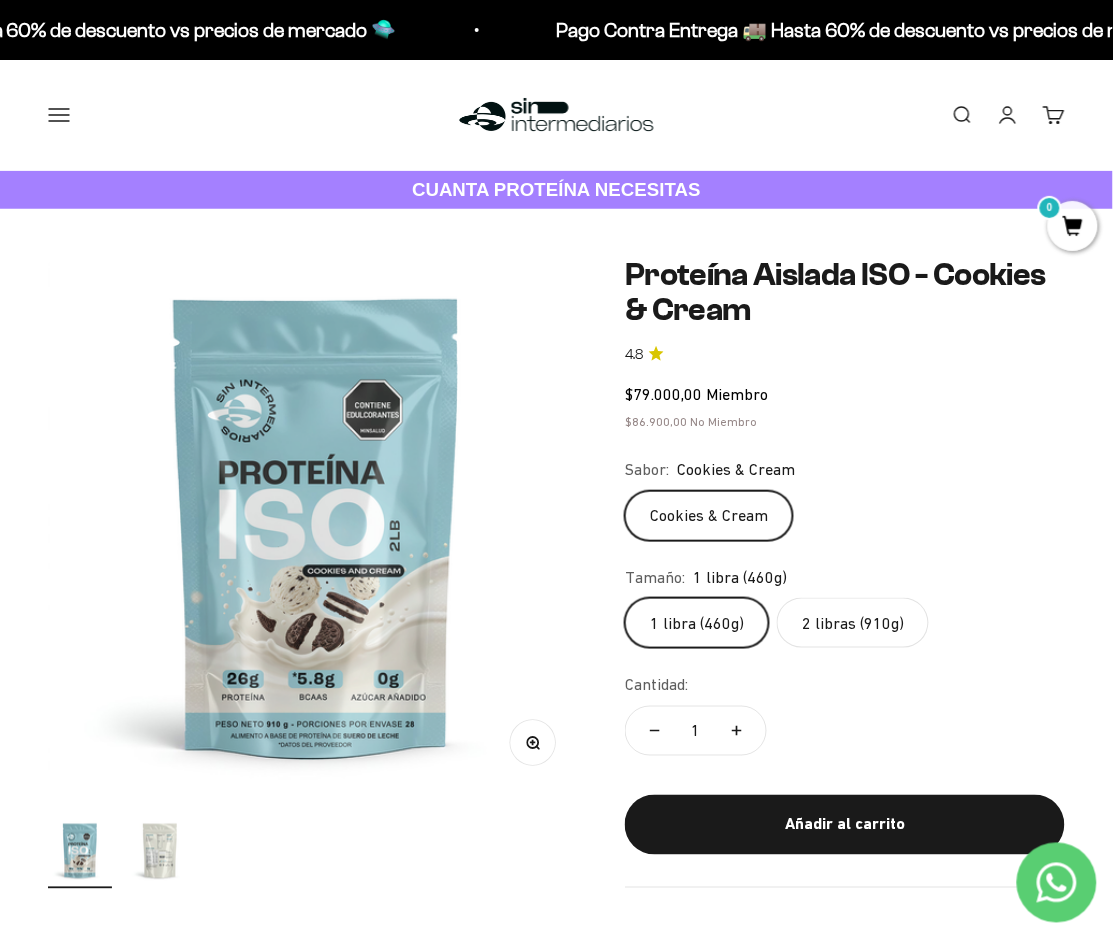 click at bounding box center [316, 525] 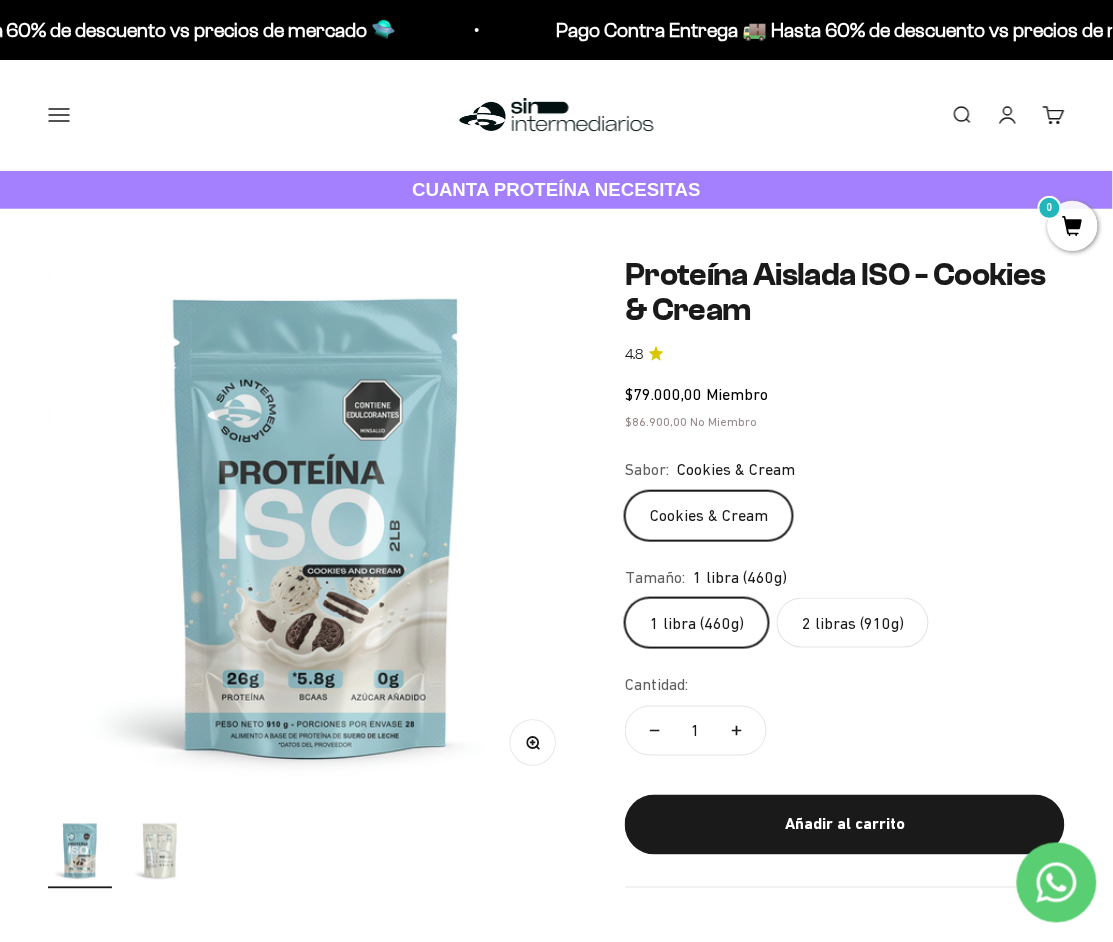 click at bounding box center (160, 851) 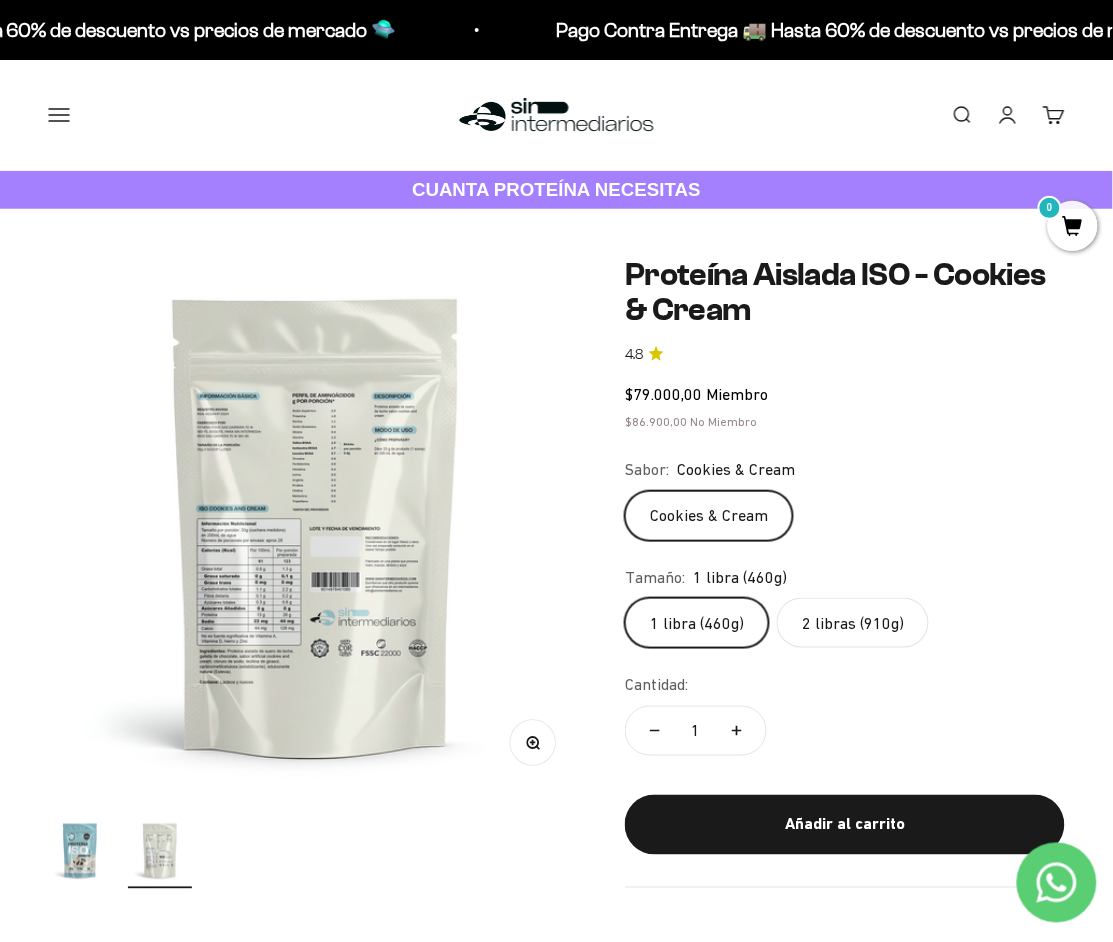 click at bounding box center [315, 525] 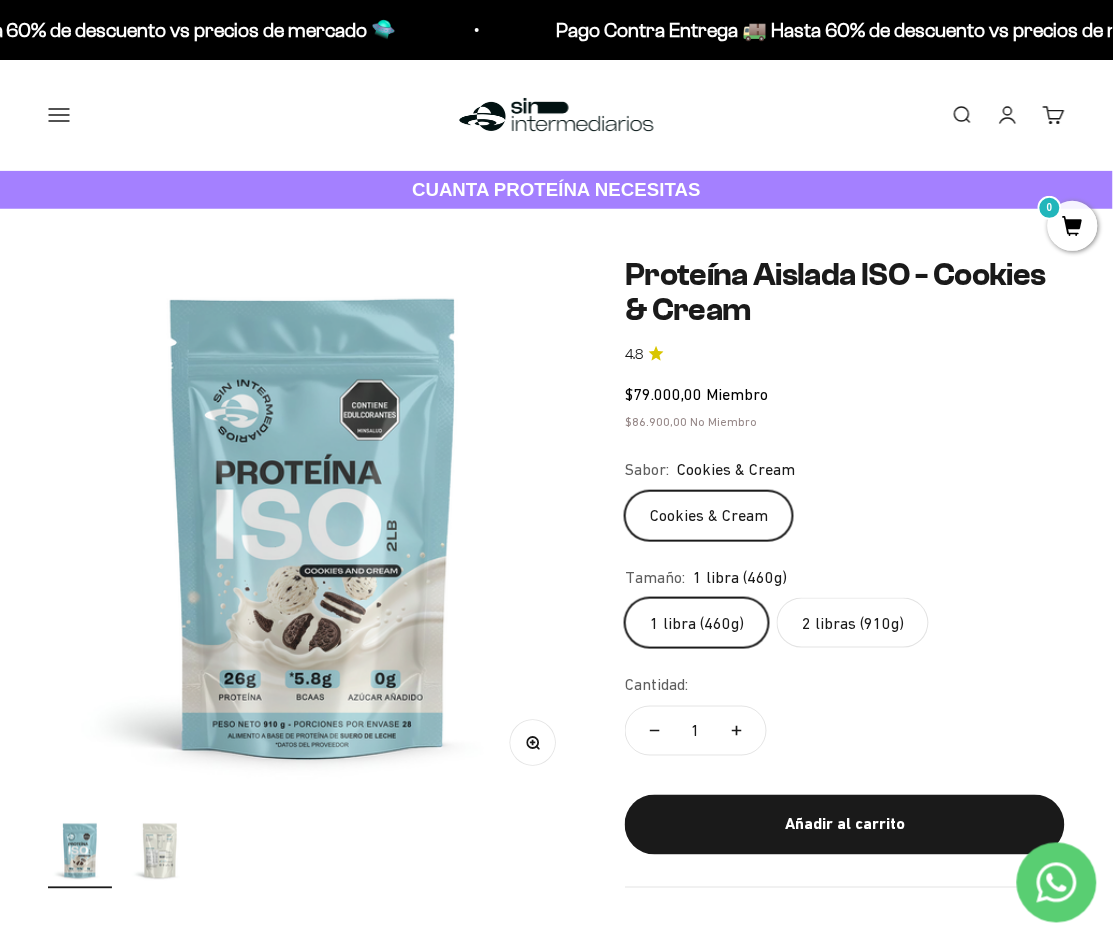 scroll, scrollTop: 0, scrollLeft: 0, axis: both 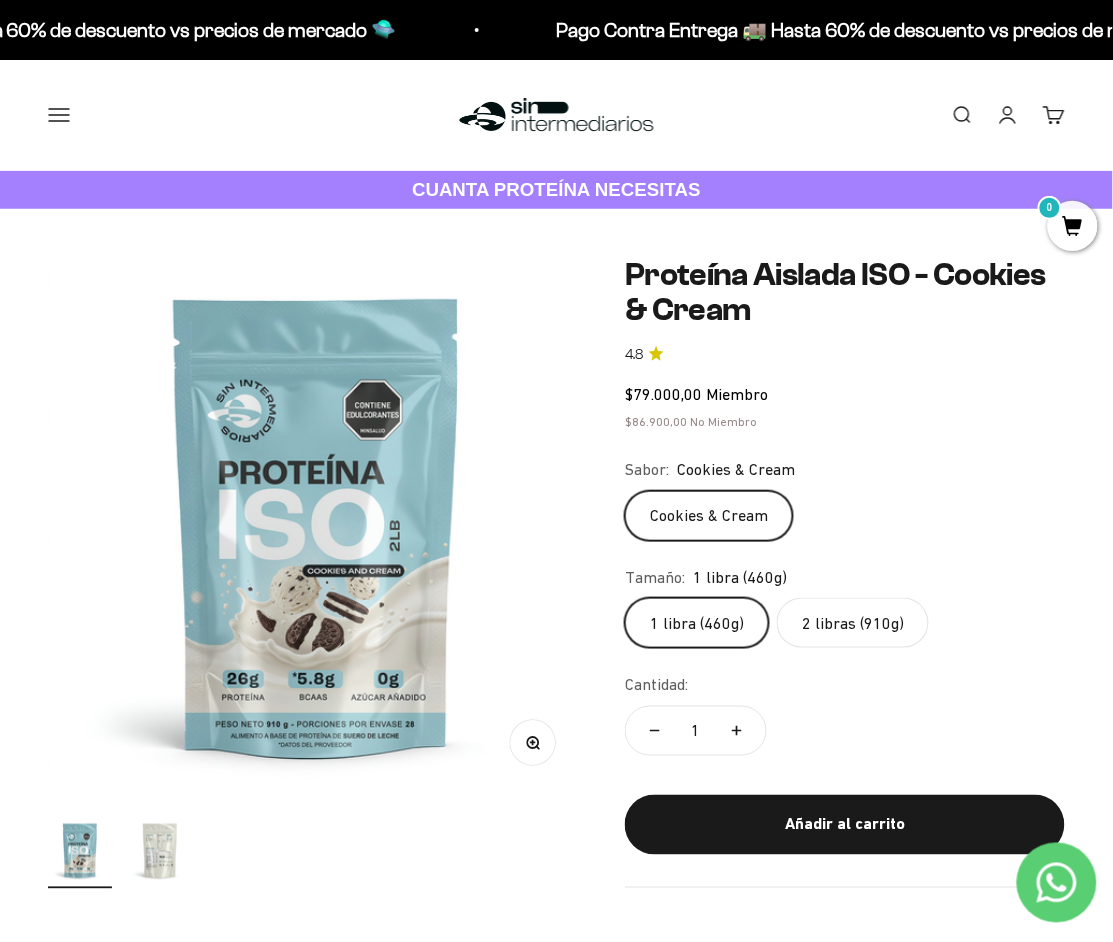 click at bounding box center (316, 525) 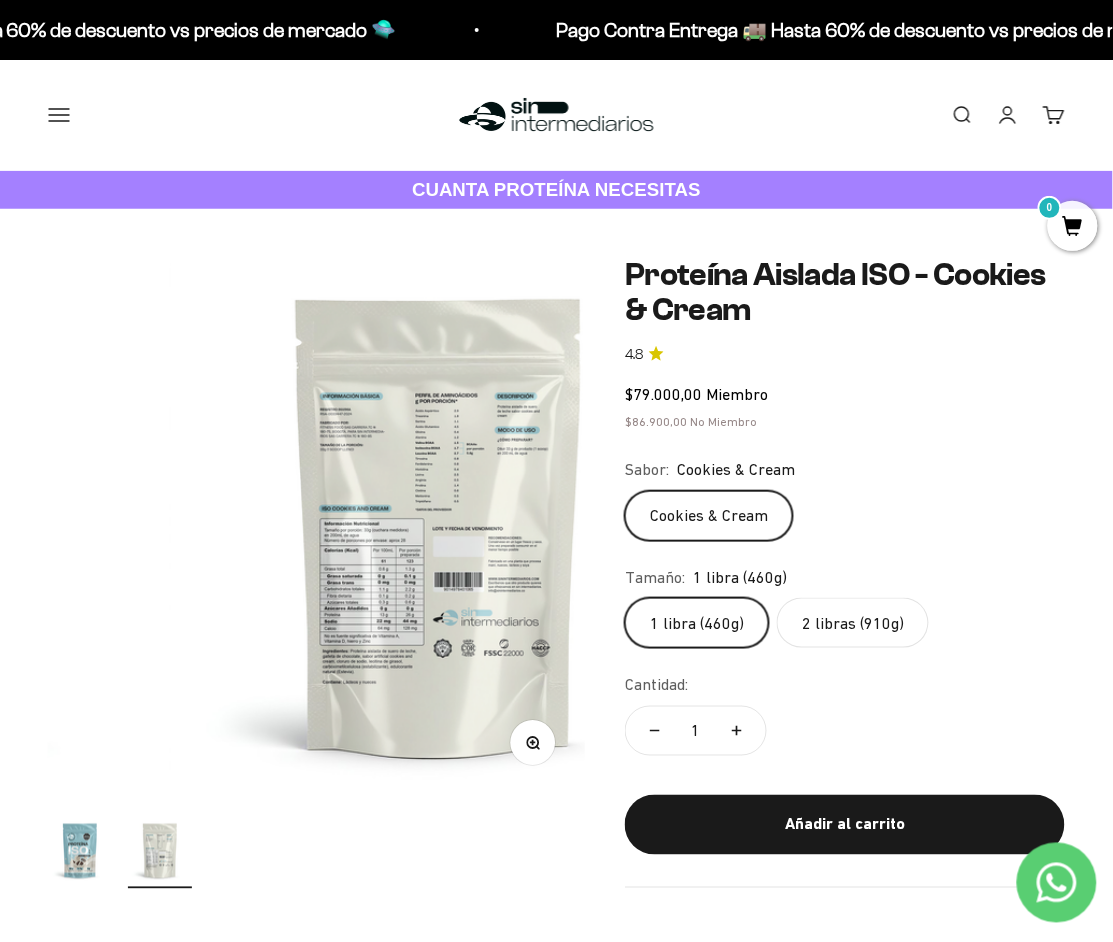 scroll, scrollTop: 0, scrollLeft: 565, axis: horizontal 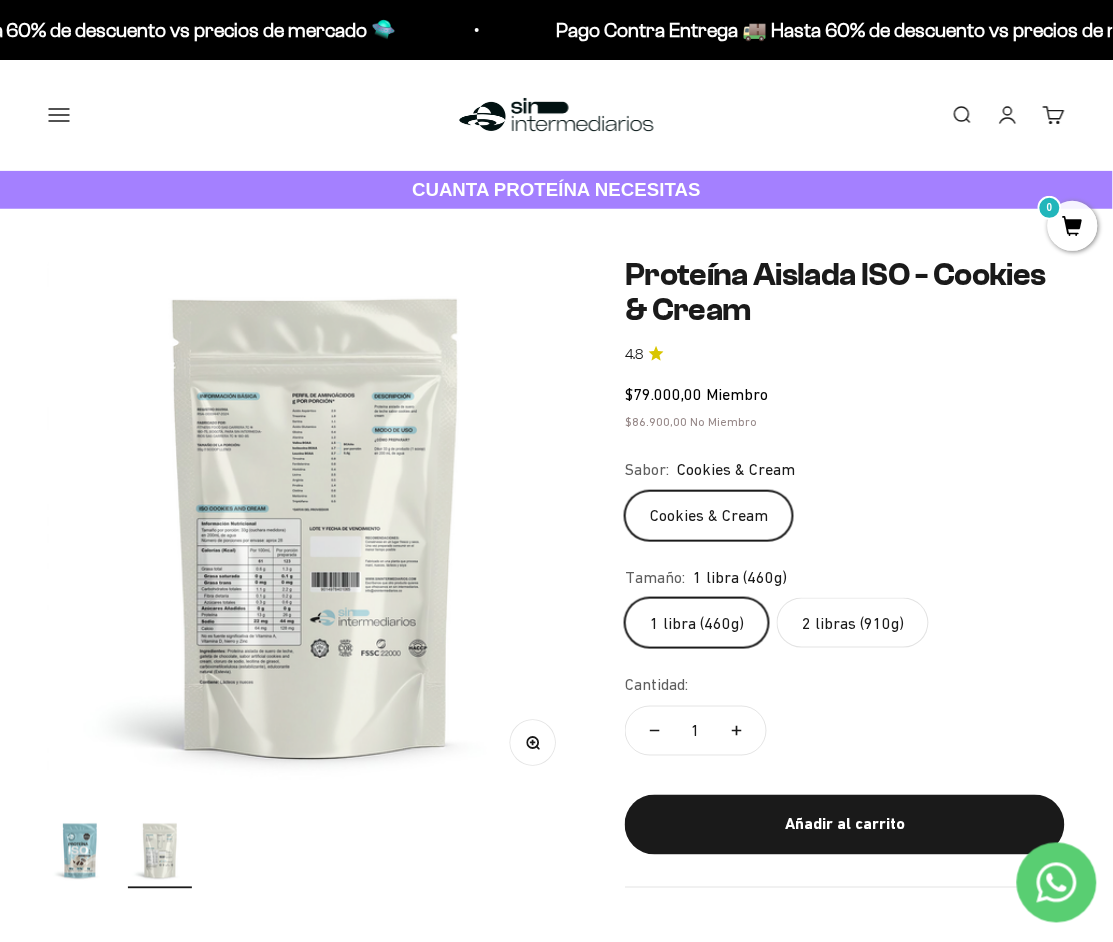 click on "Zoom" at bounding box center (533, 742) 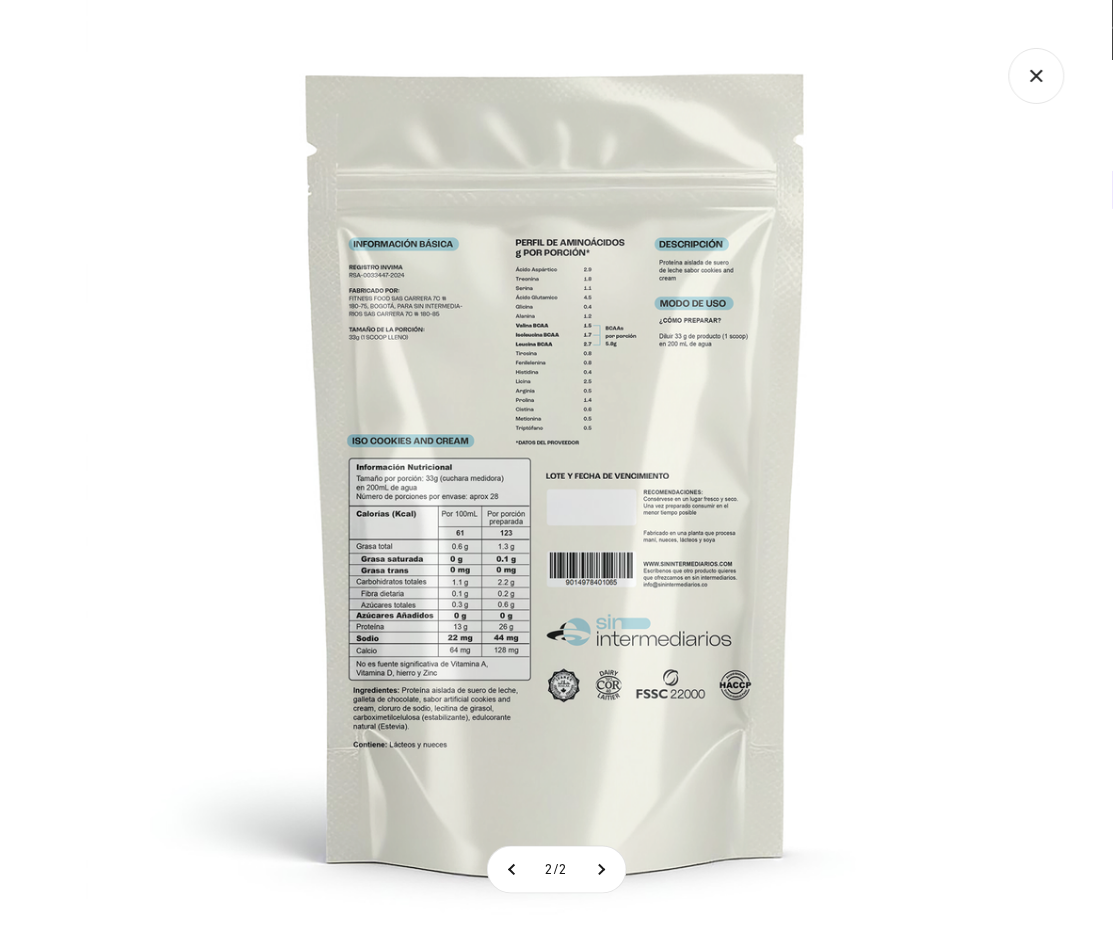 click at bounding box center [557, 471] 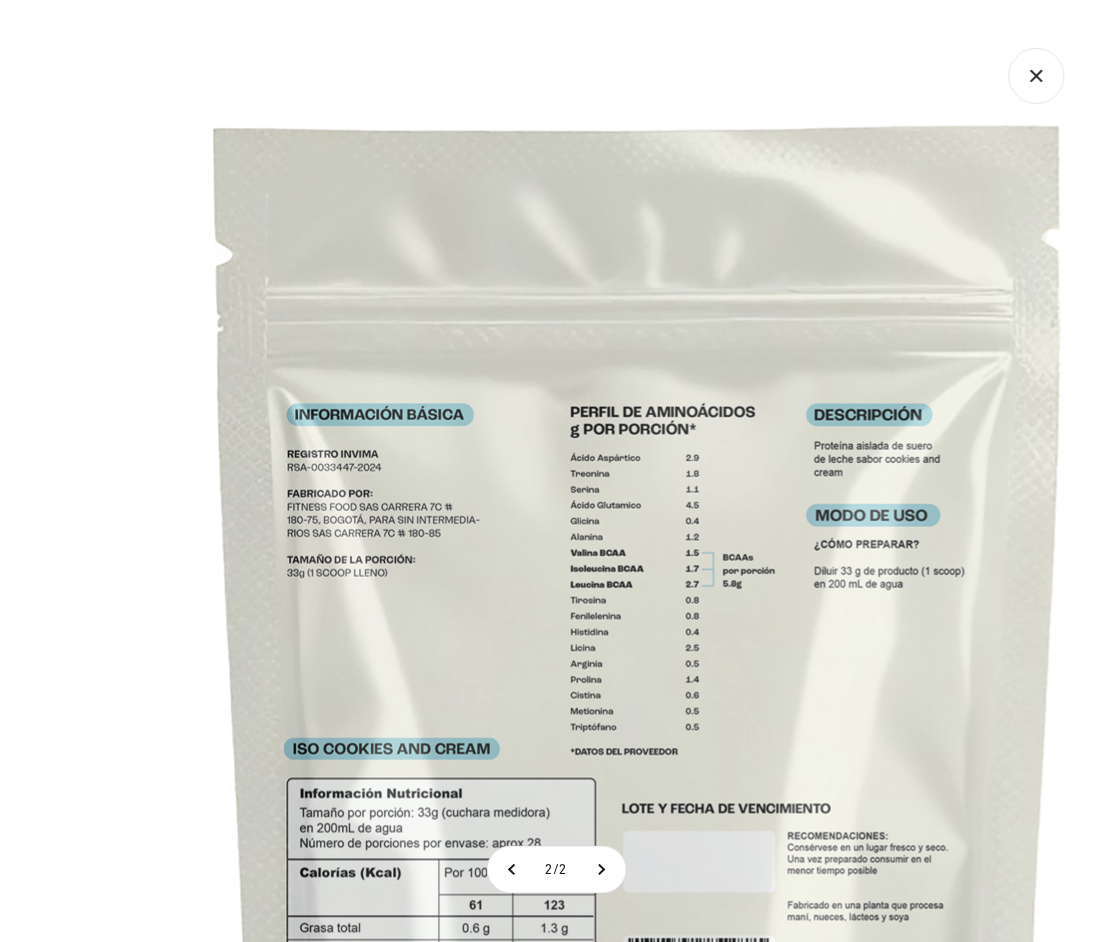 click at bounding box center (640, 800) 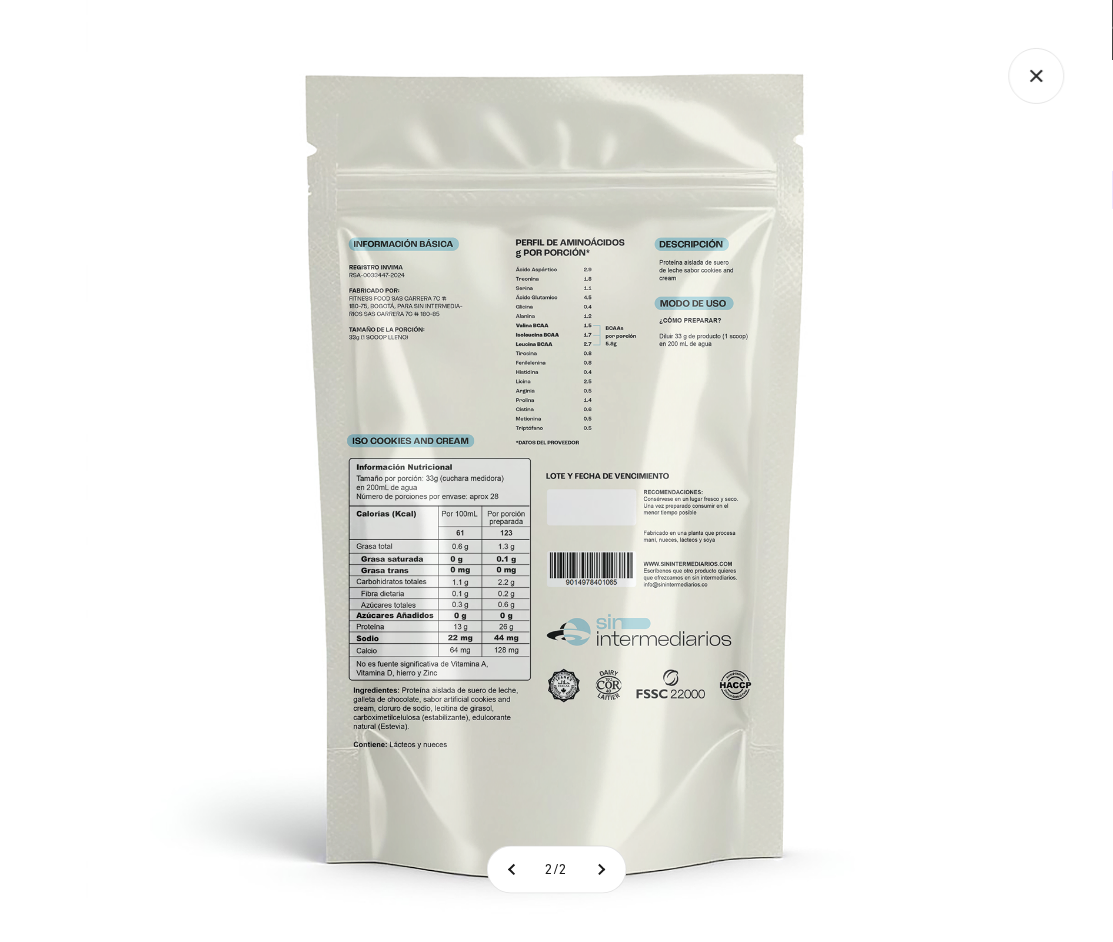 click 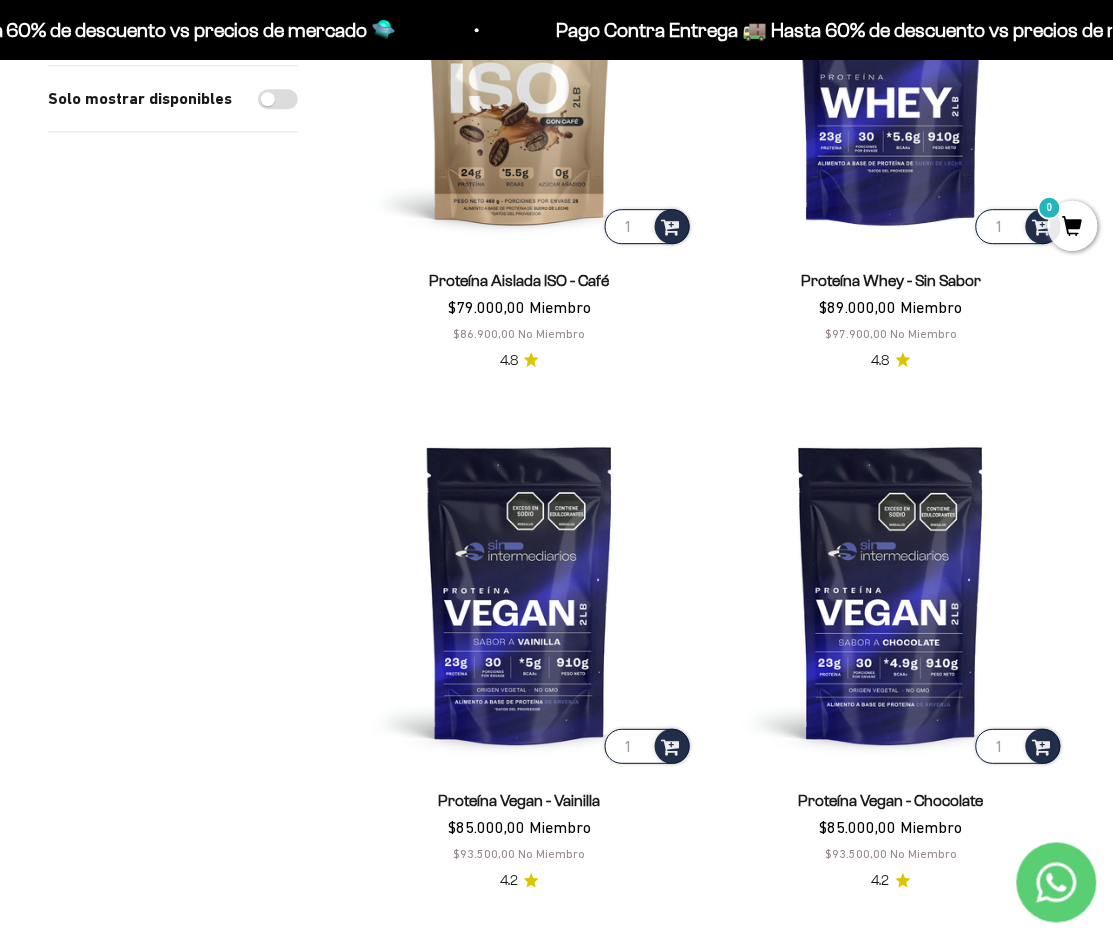 scroll, scrollTop: 2511, scrollLeft: 0, axis: vertical 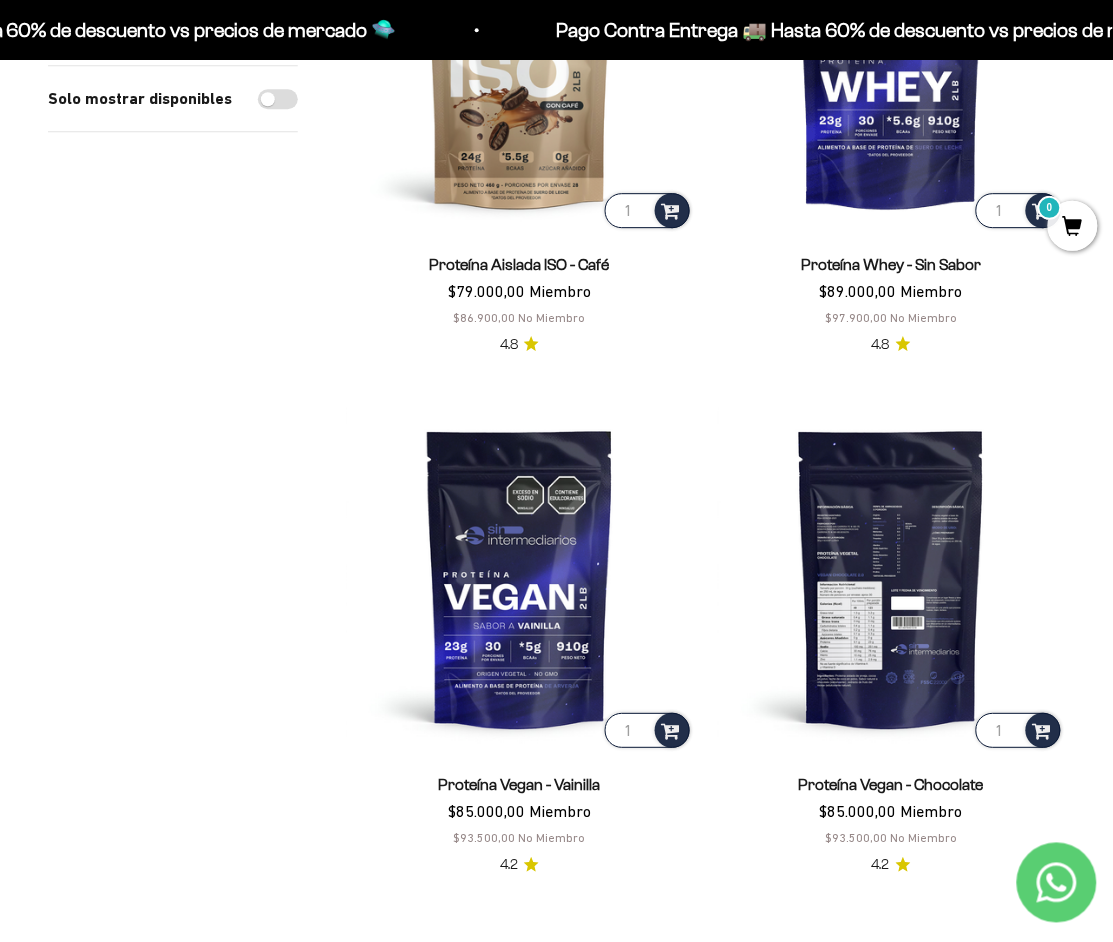 click at bounding box center [892, 578] 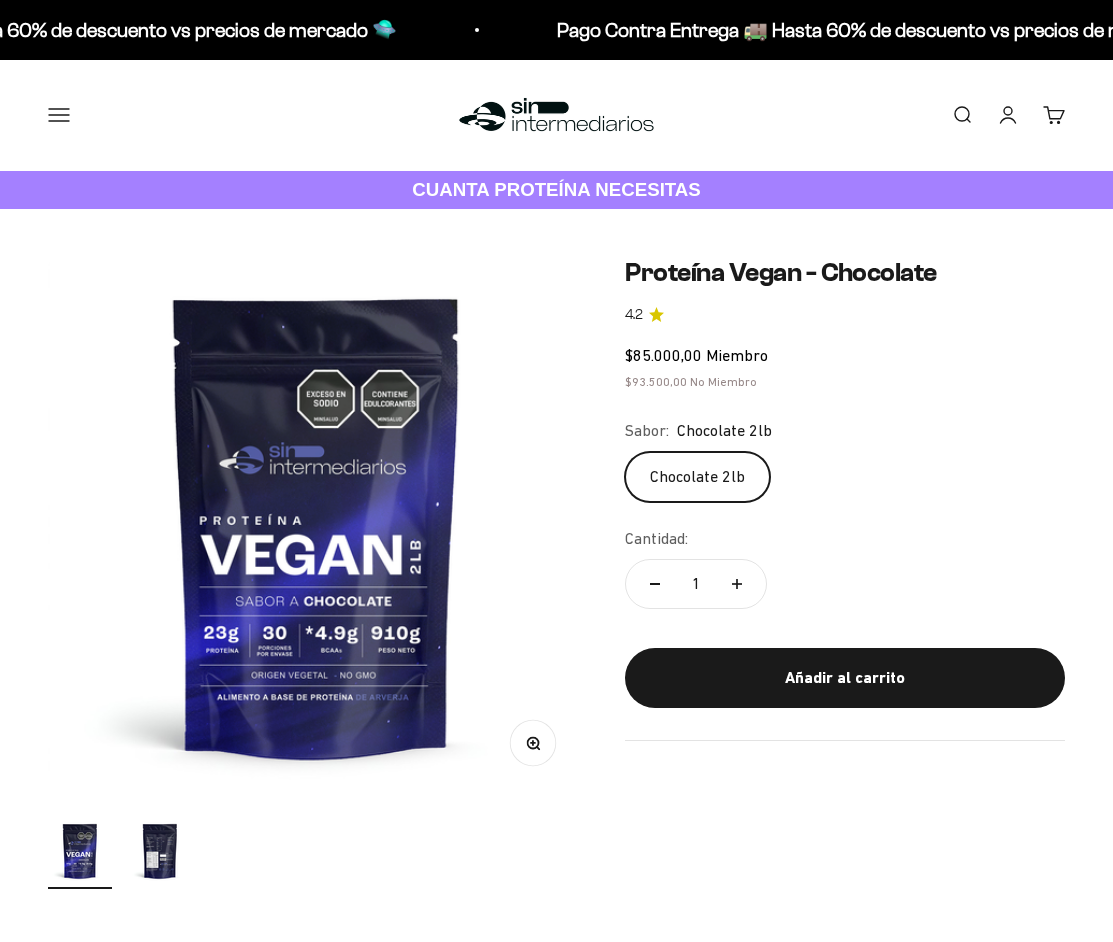 scroll, scrollTop: 0, scrollLeft: 0, axis: both 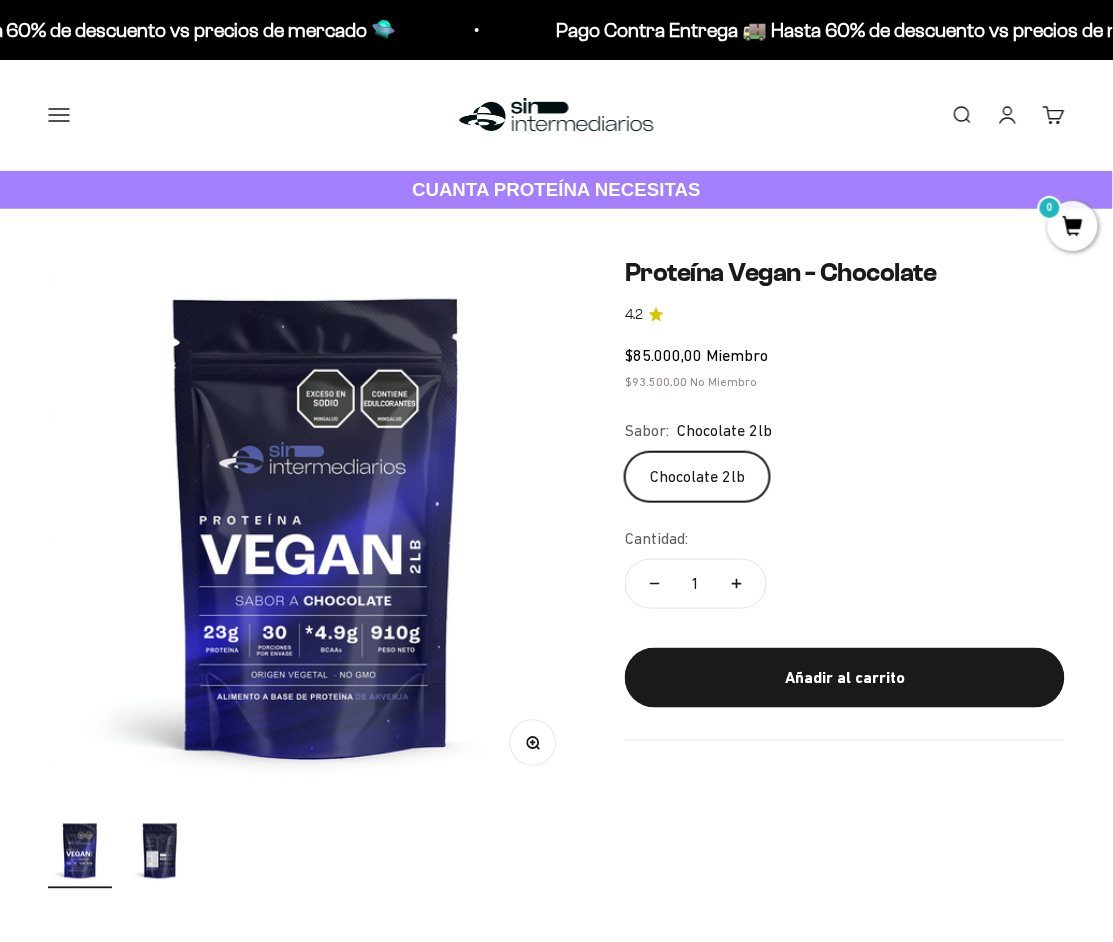 click at bounding box center [160, 851] 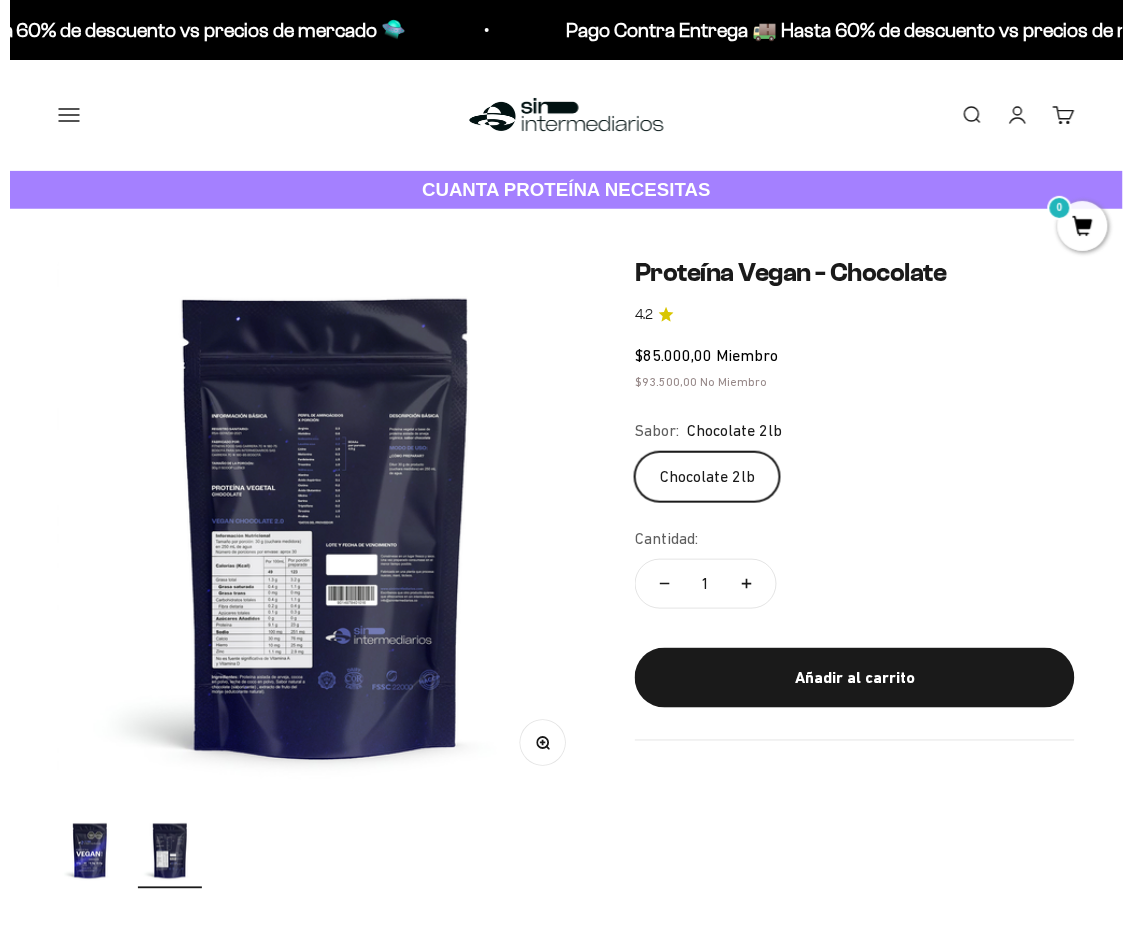 scroll, scrollTop: 0, scrollLeft: 565, axis: horizontal 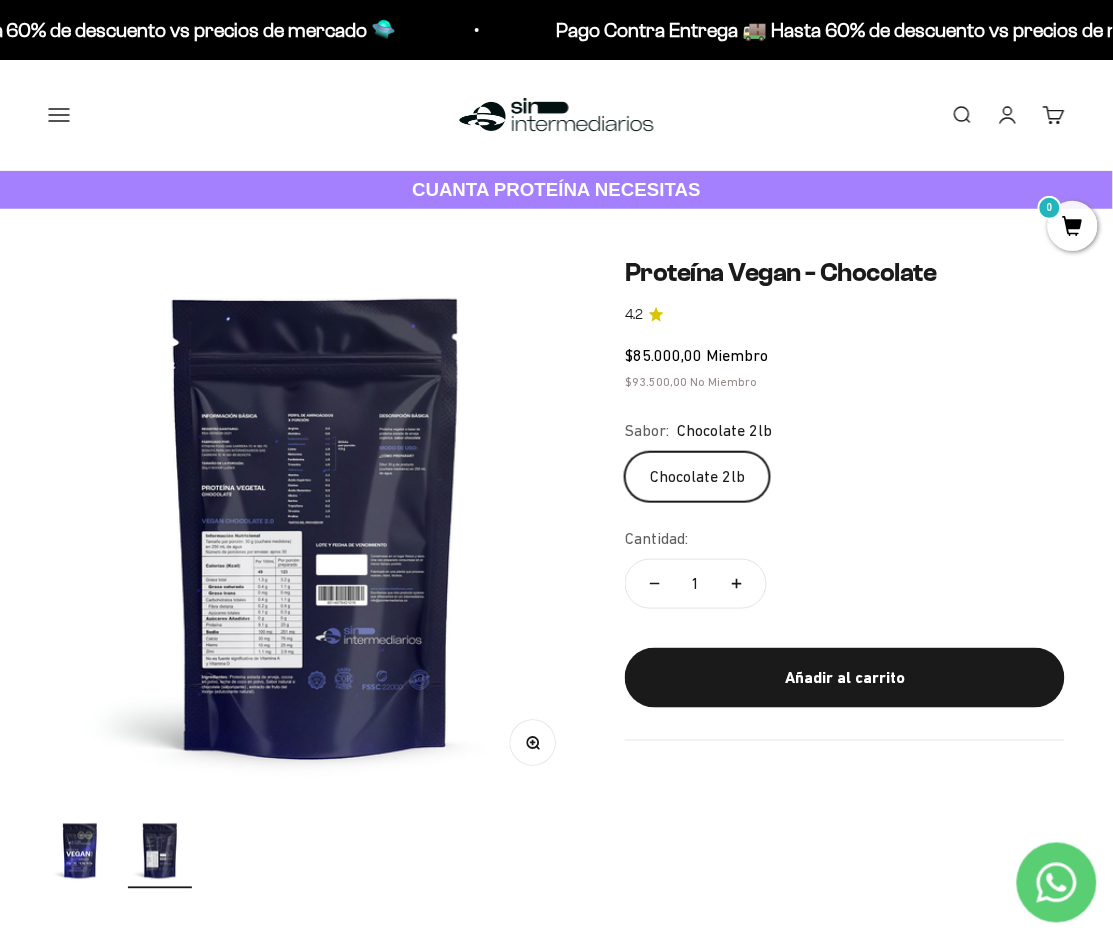 click on "Zoom" at bounding box center (533, 742) 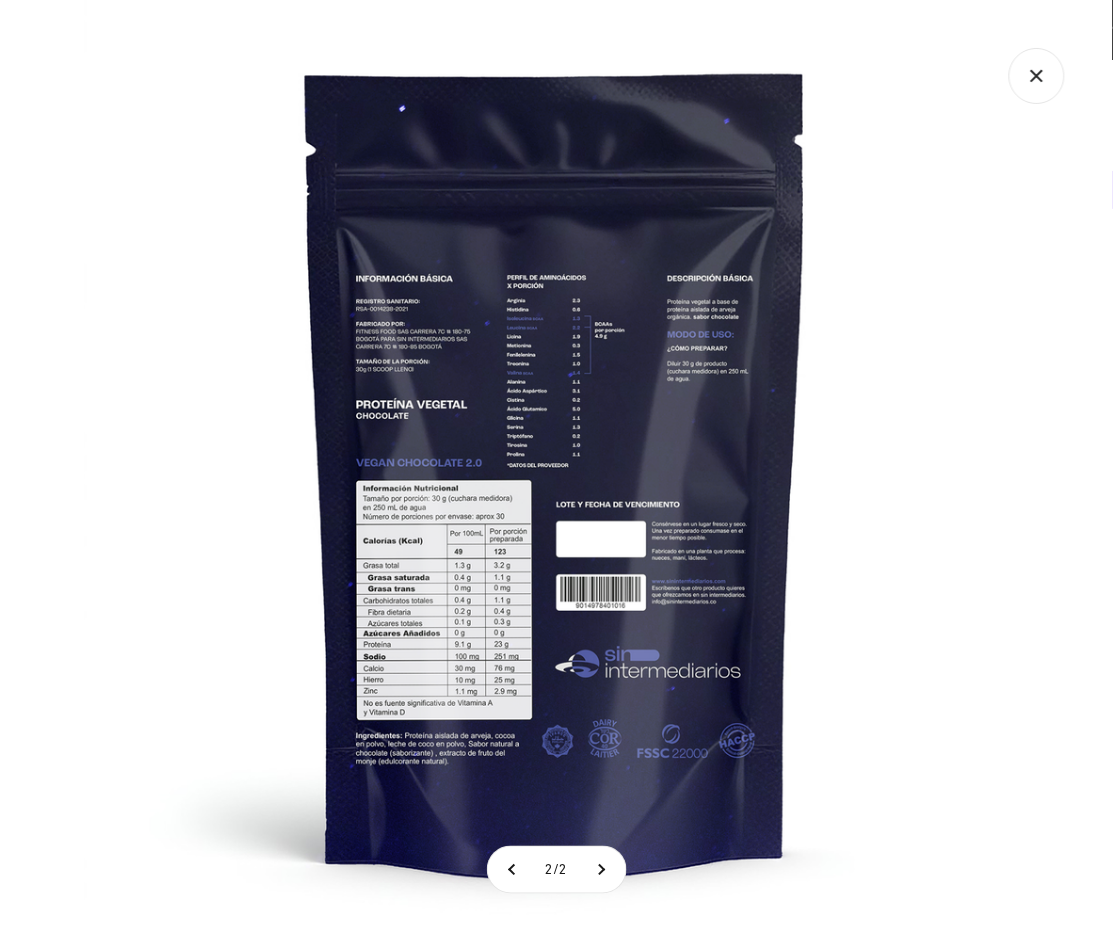 click at bounding box center (556, 471) 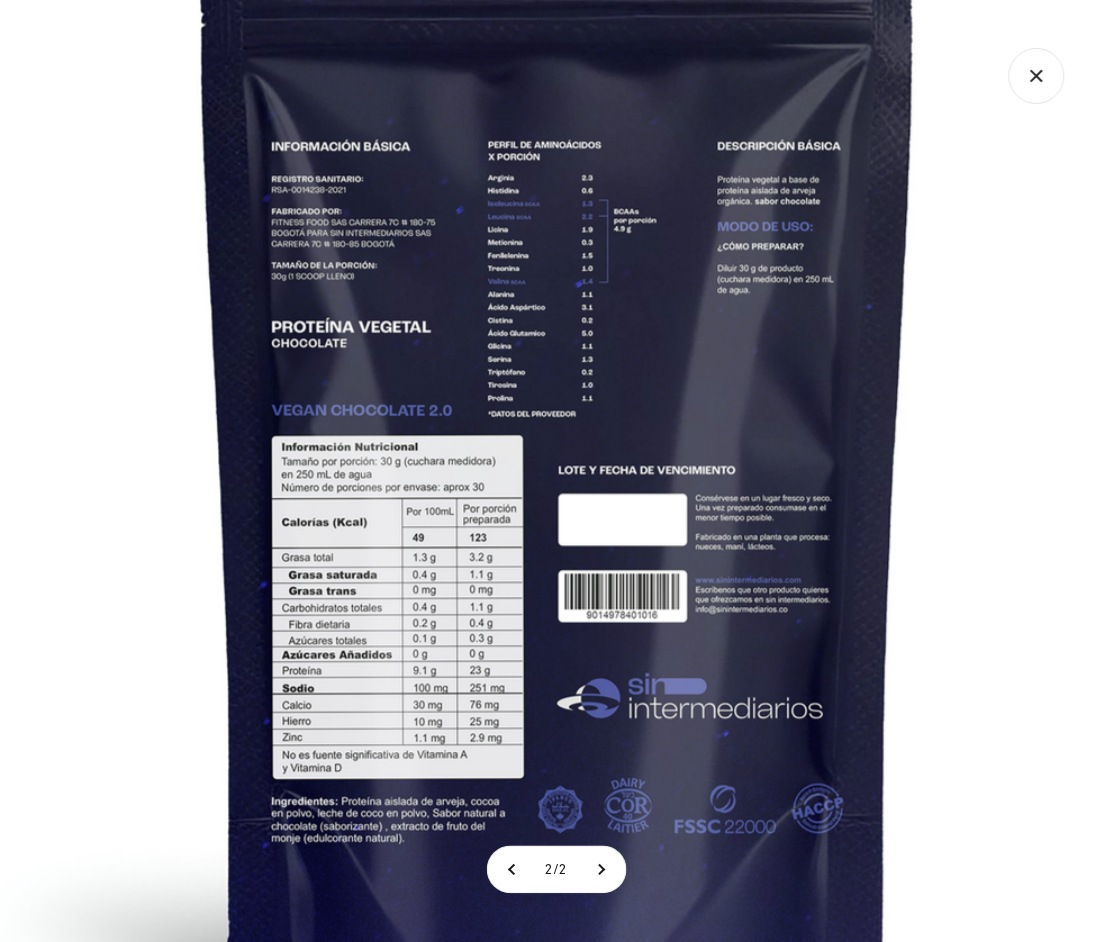 click 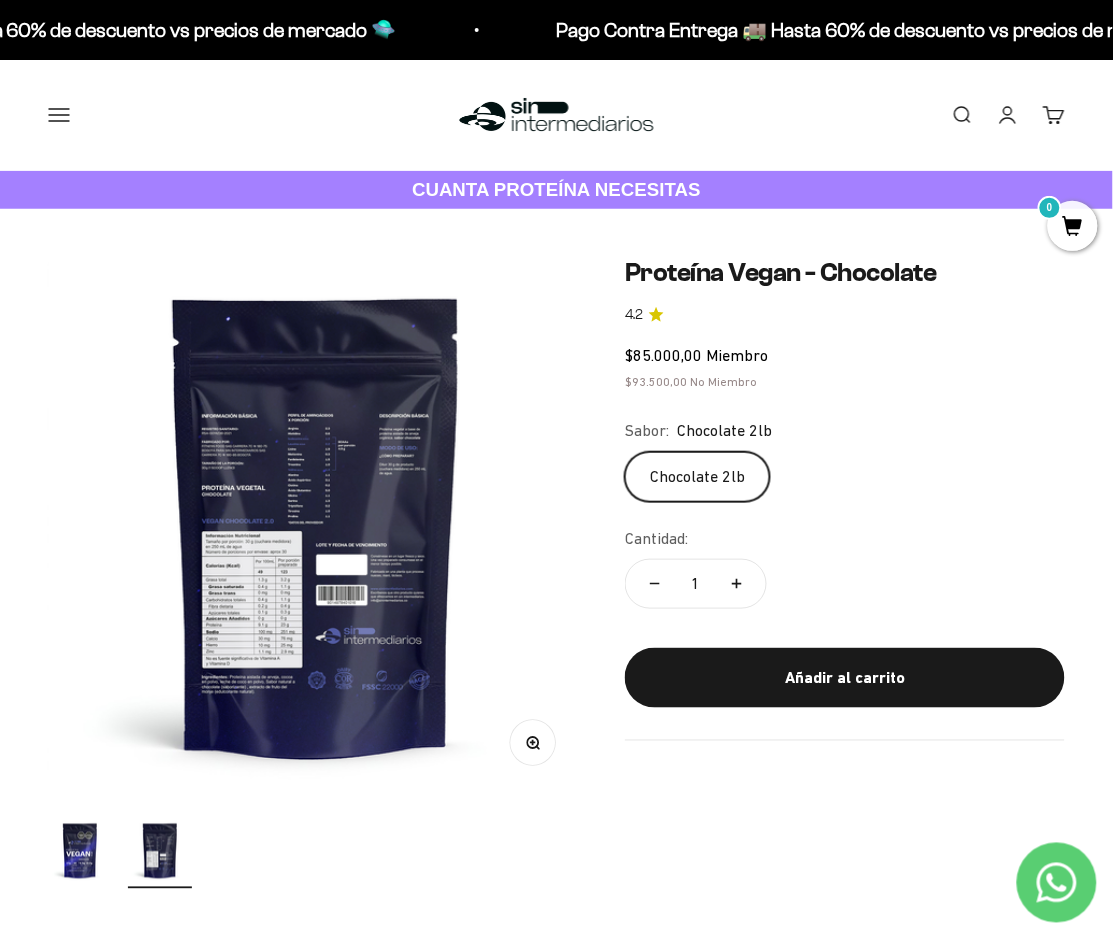 click on "Menú" at bounding box center [59, 115] 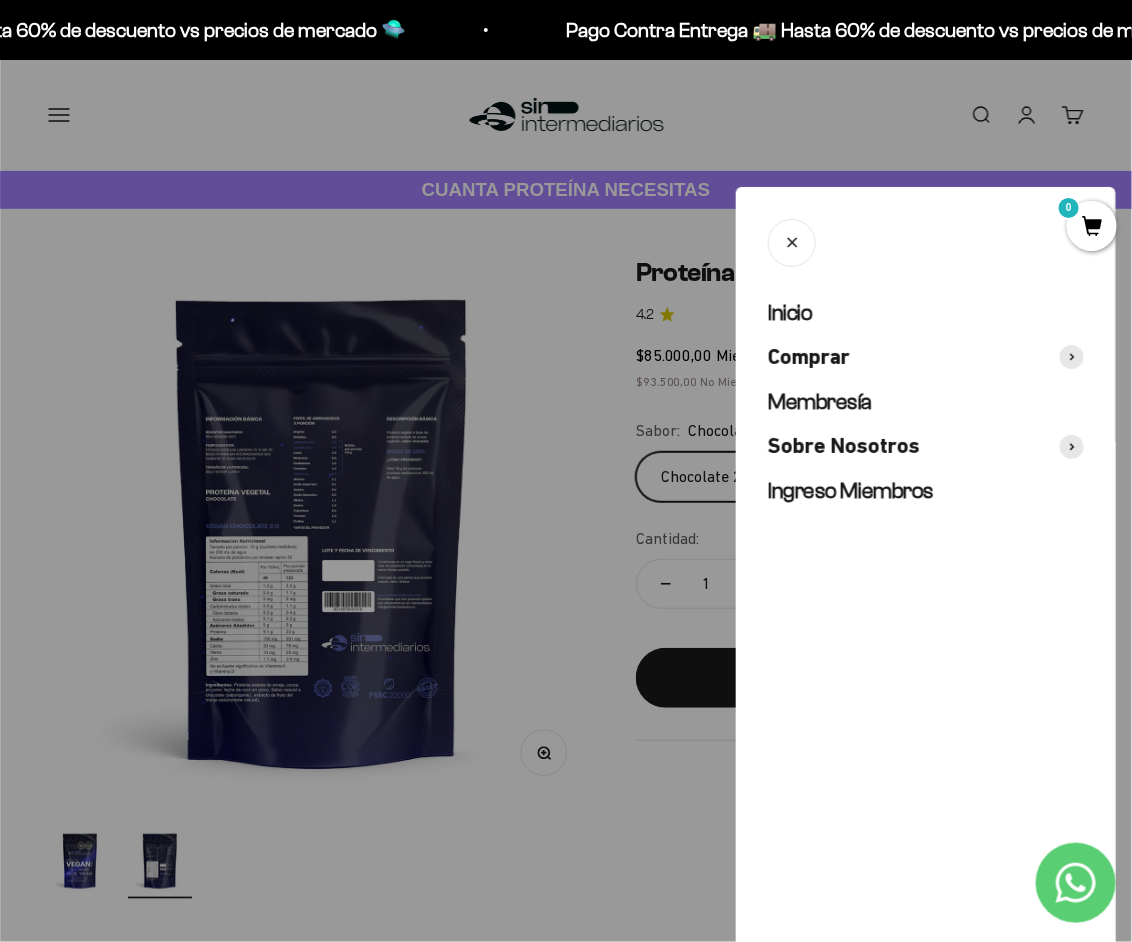 scroll, scrollTop: 0, scrollLeft: 576, axis: horizontal 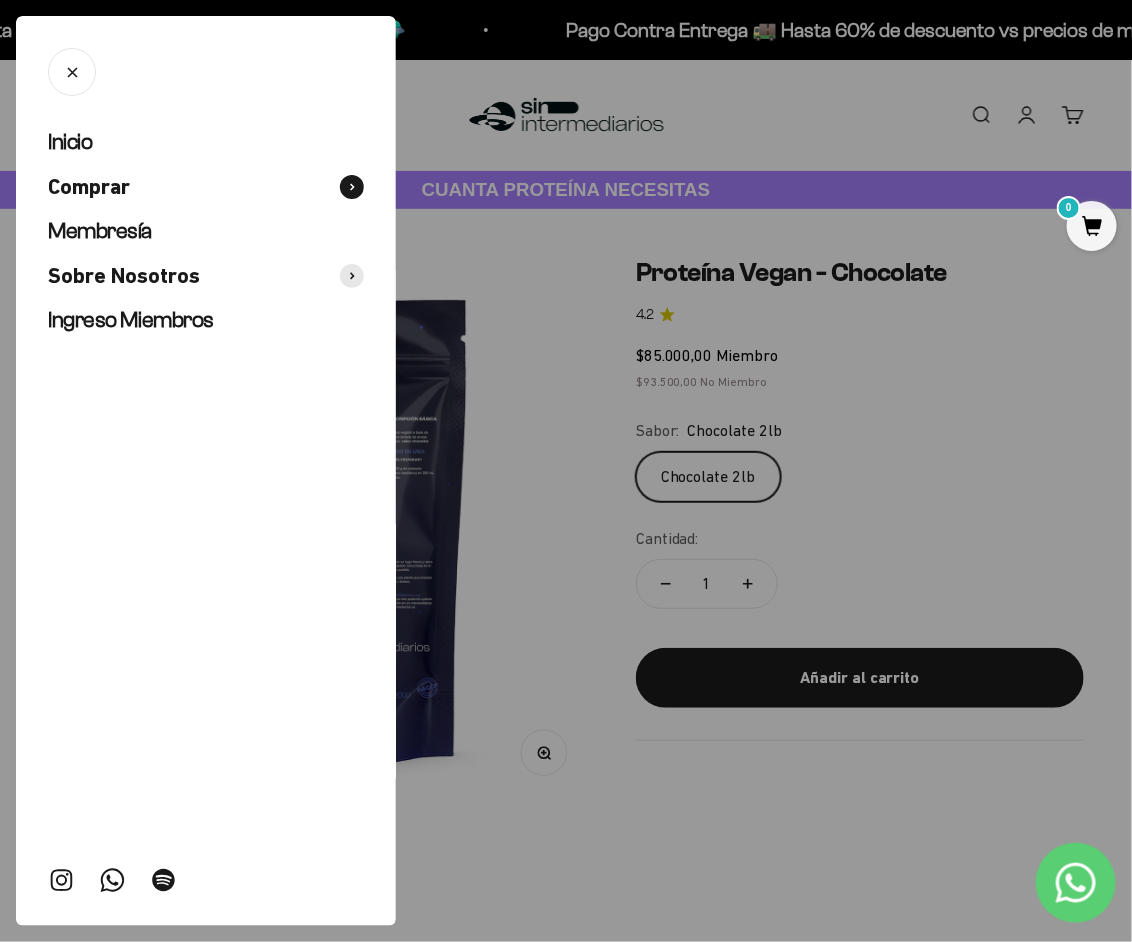 click on "Comprar" at bounding box center [89, 187] 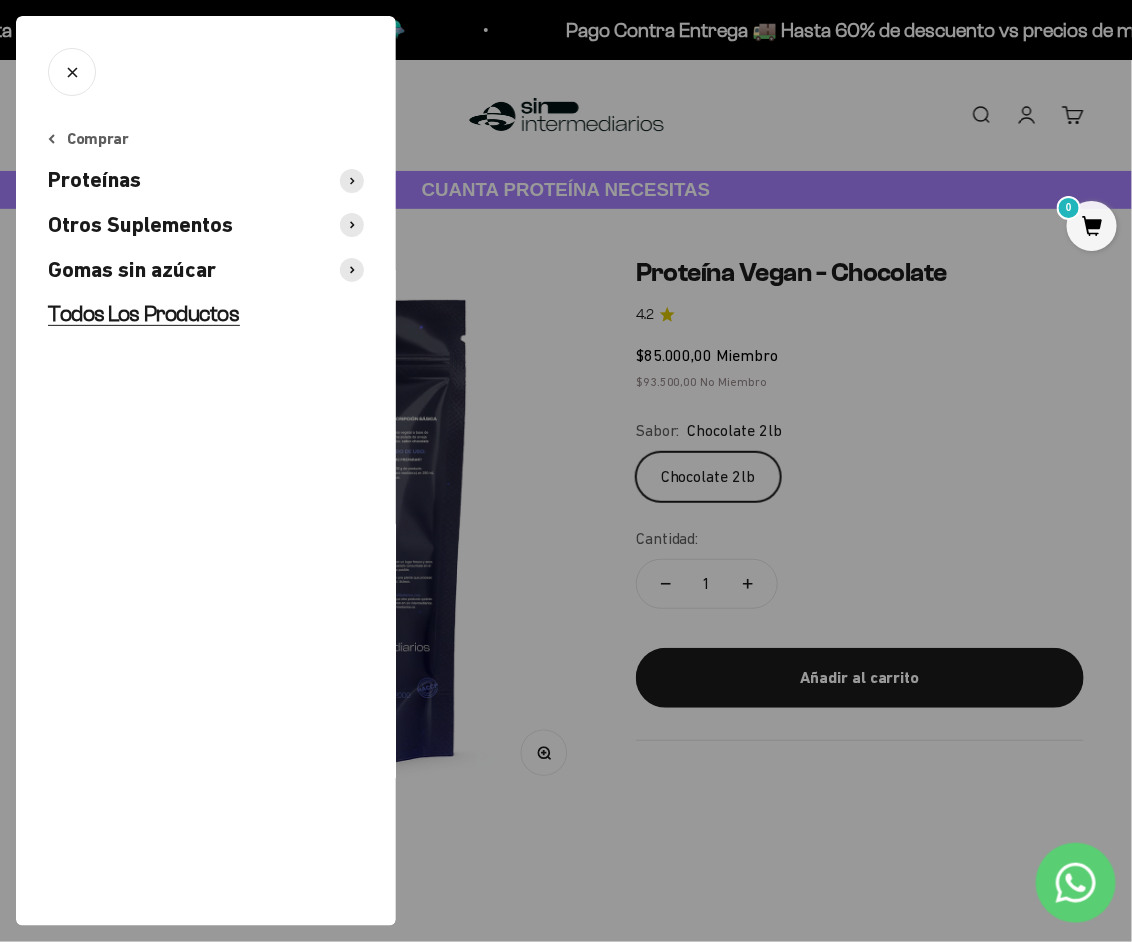 click on "Todos Los Productos" at bounding box center [144, 313] 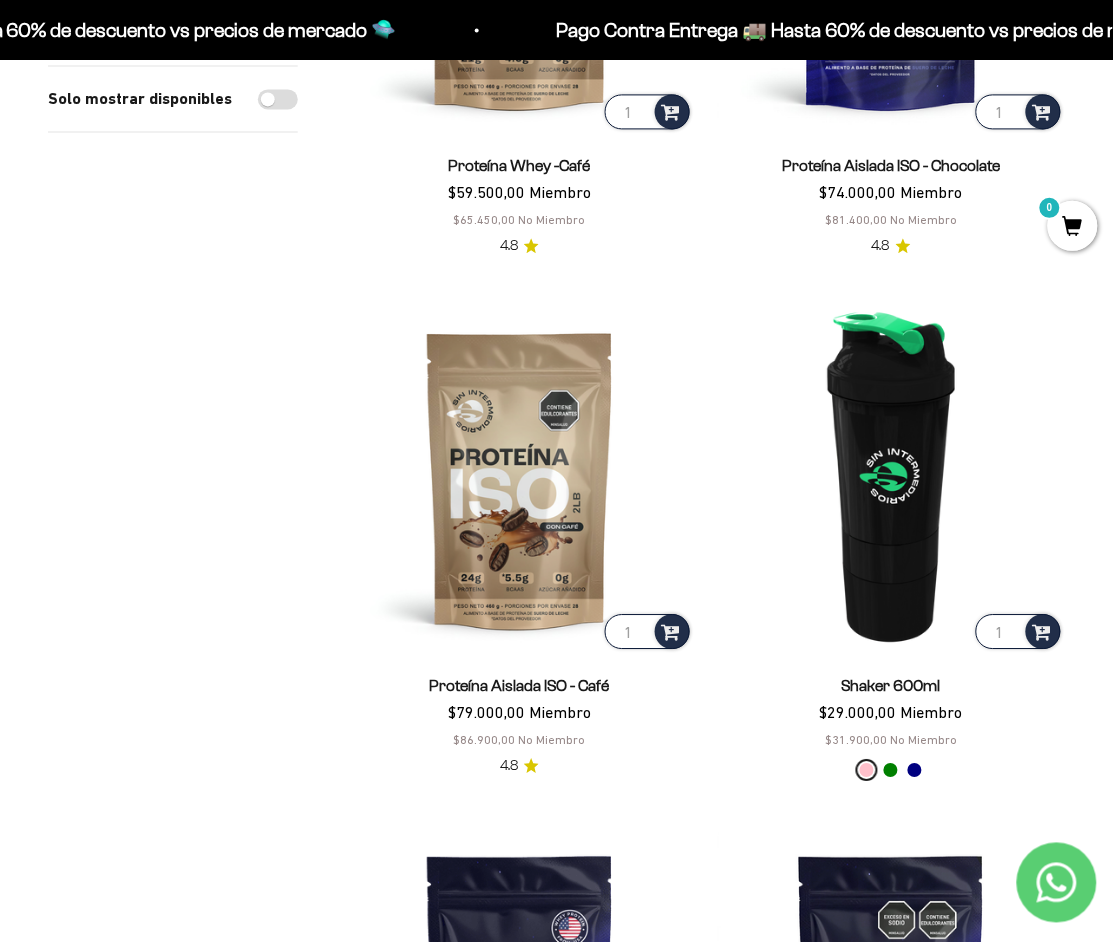 scroll, scrollTop: 5236, scrollLeft: 0, axis: vertical 